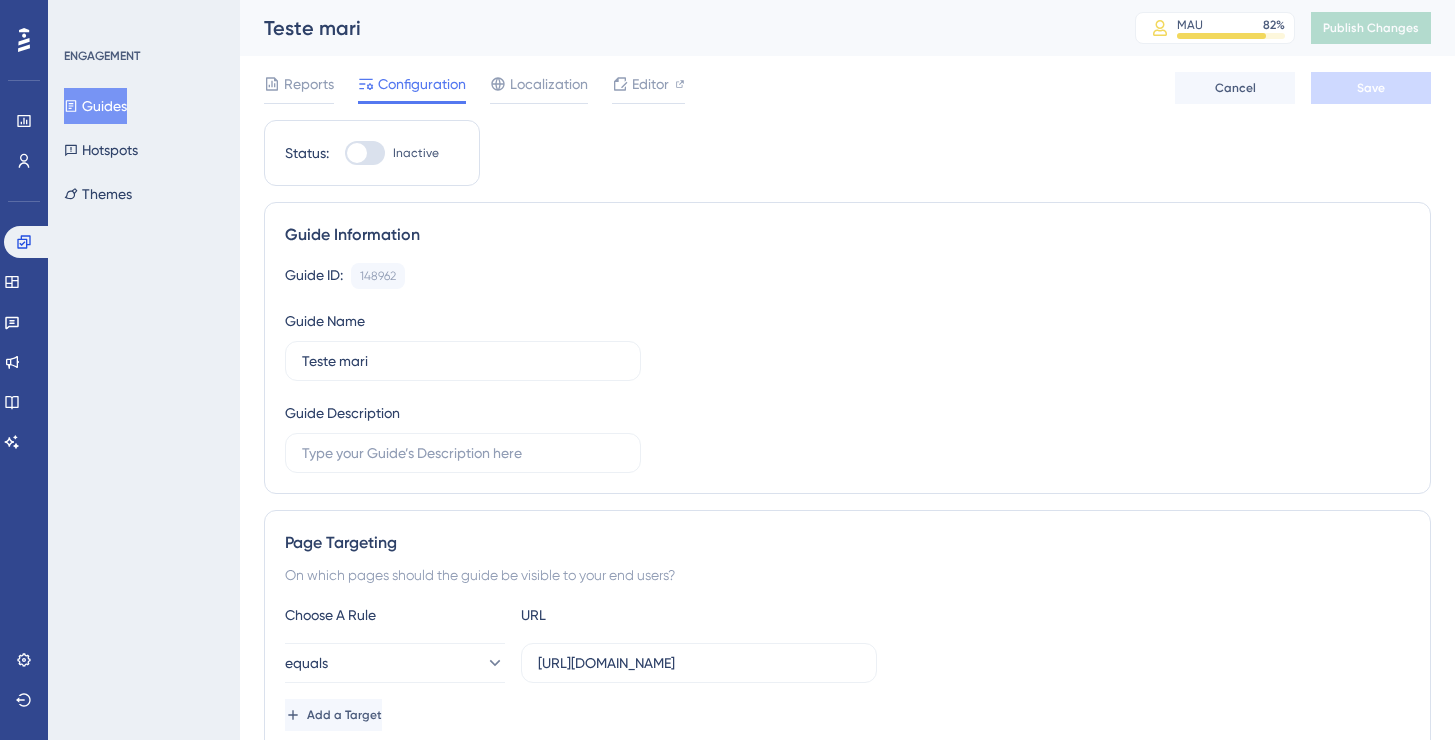 scroll, scrollTop: 0, scrollLeft: 0, axis: both 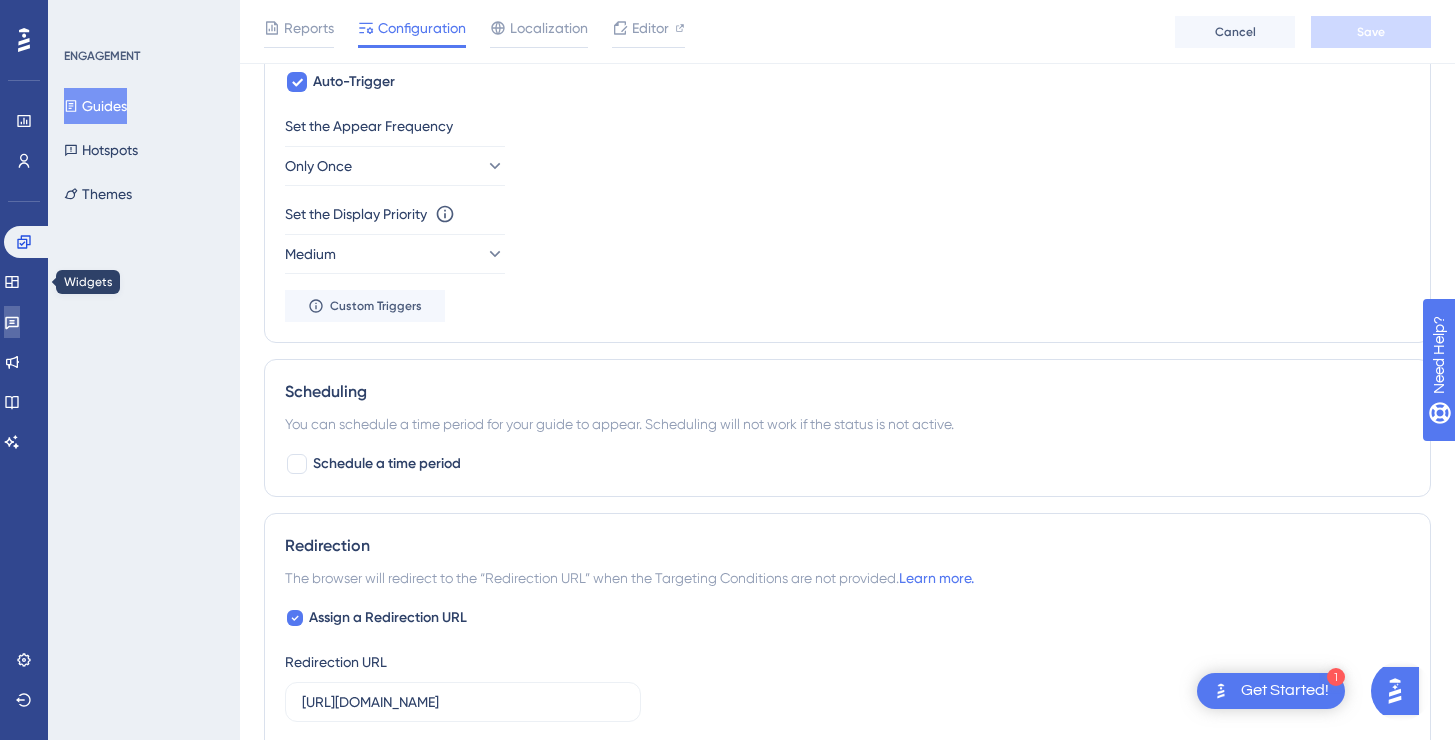 click at bounding box center [12, 322] 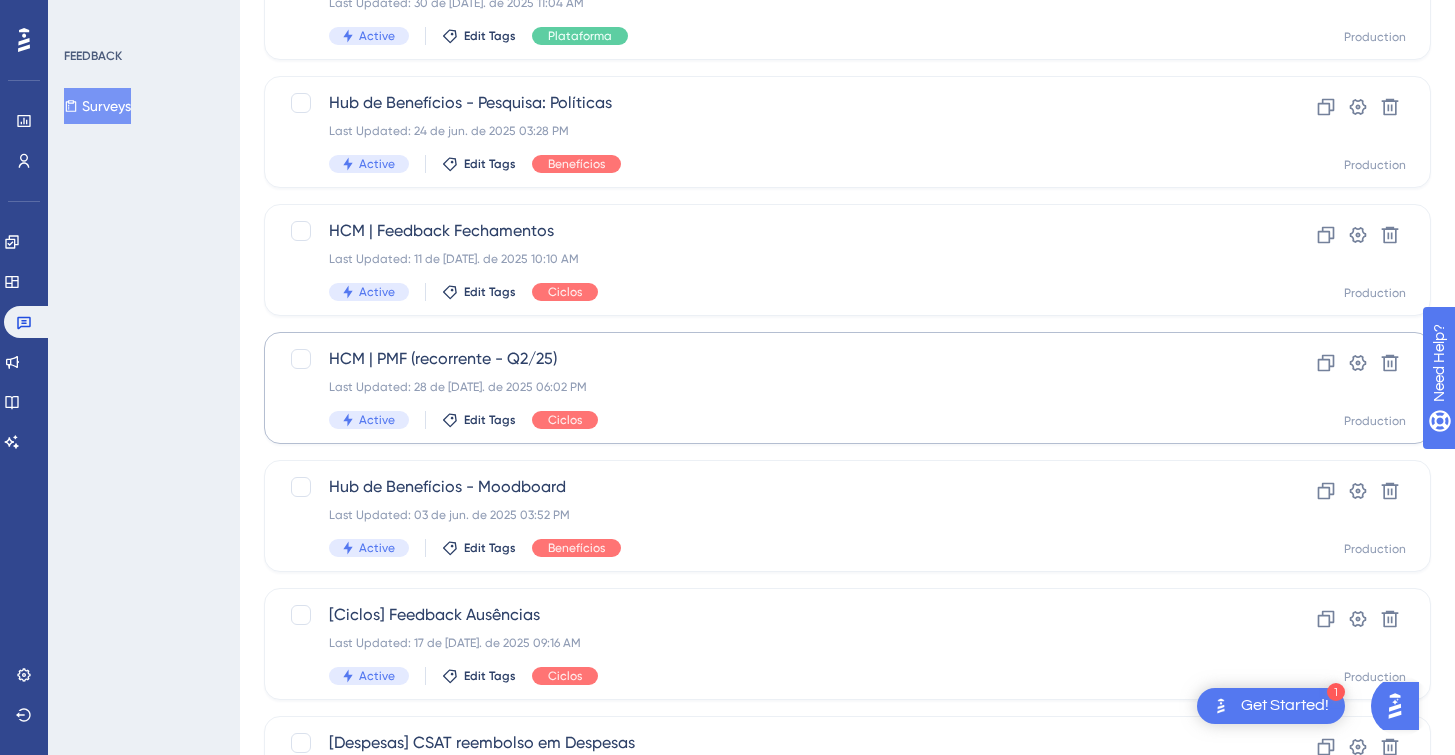 scroll, scrollTop: 797, scrollLeft: 0, axis: vertical 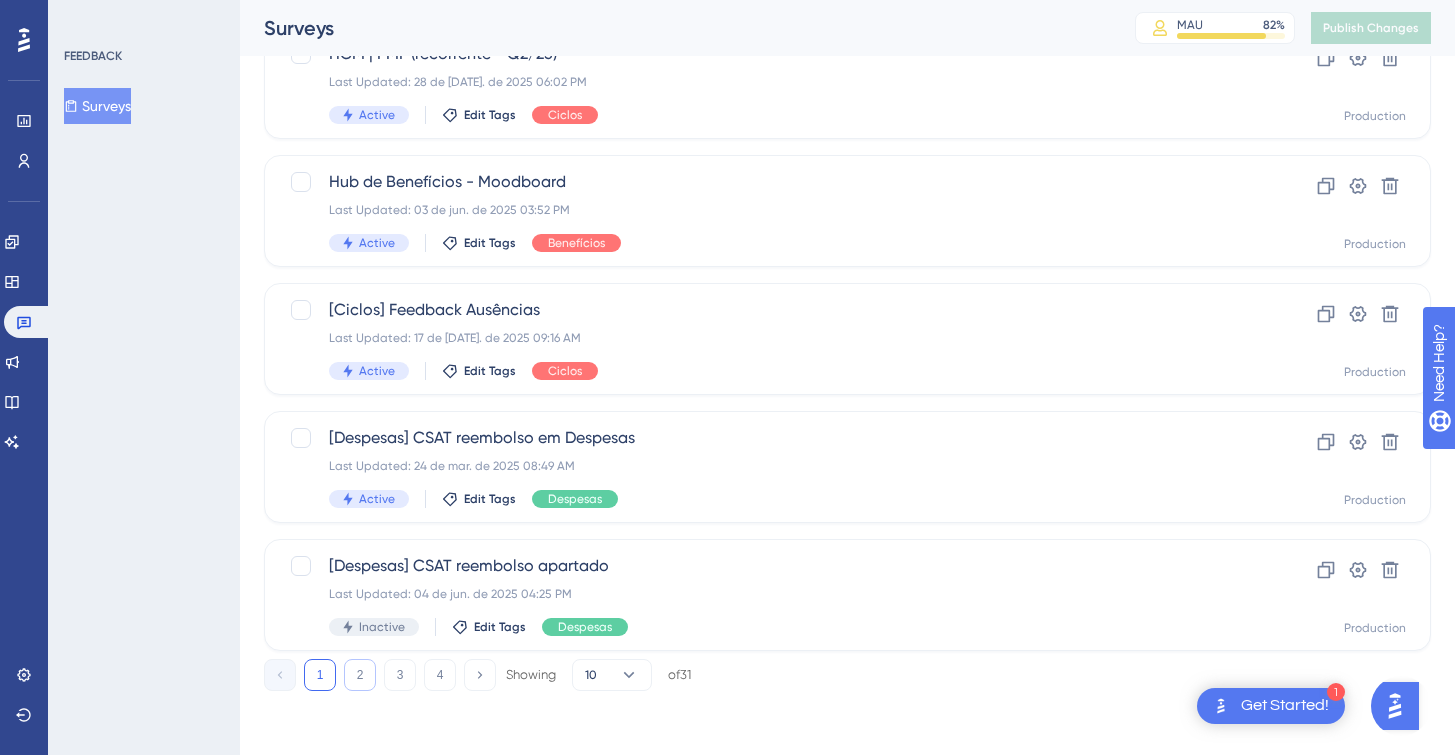 click on "2" at bounding box center [360, 675] 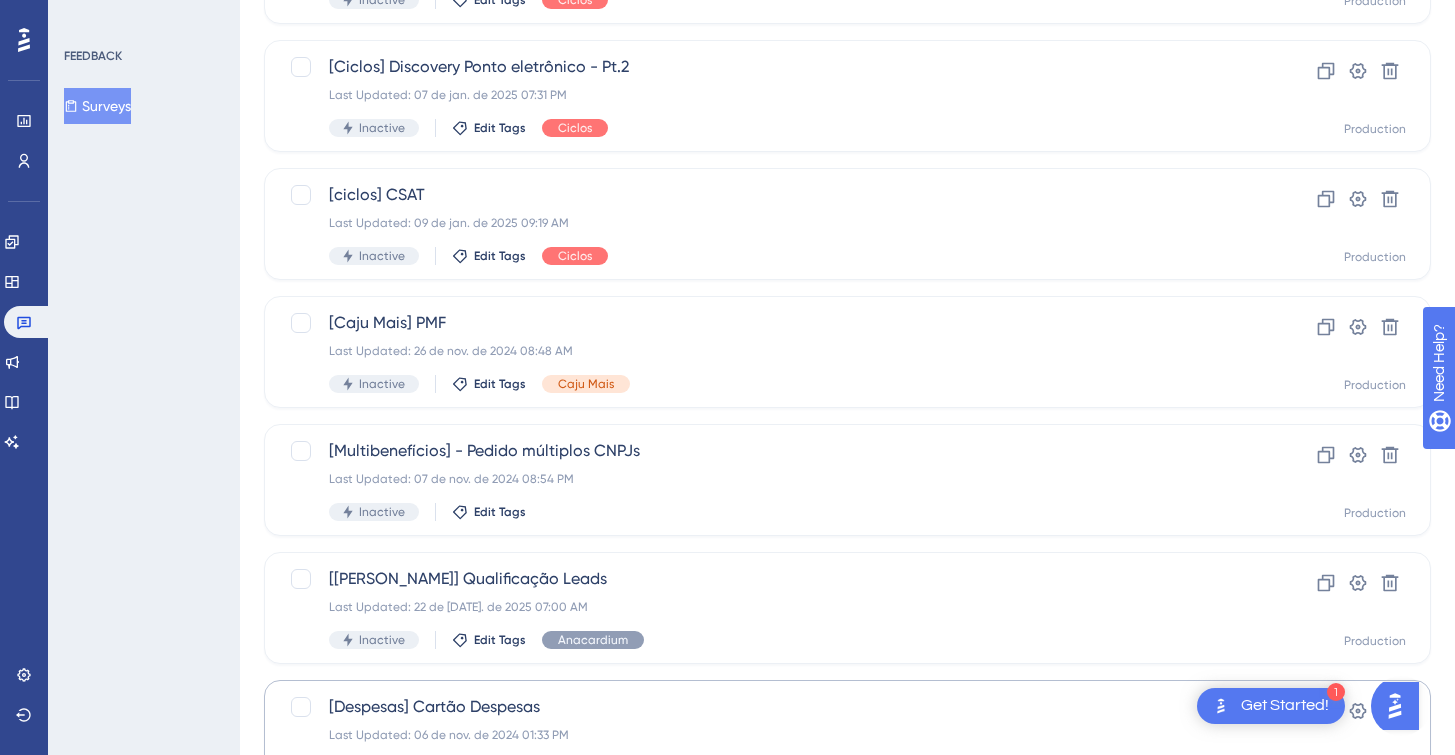 scroll, scrollTop: 797, scrollLeft: 0, axis: vertical 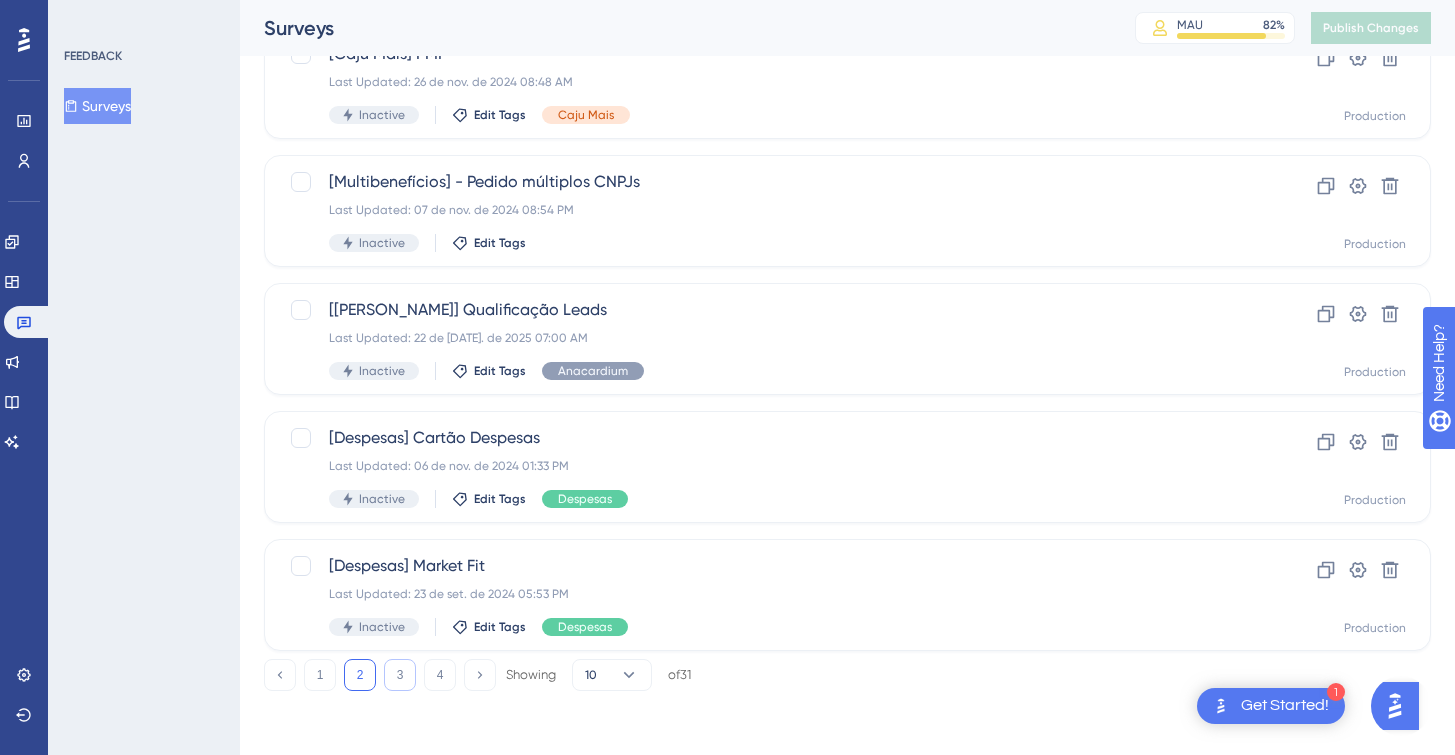 click on "3" at bounding box center (400, 675) 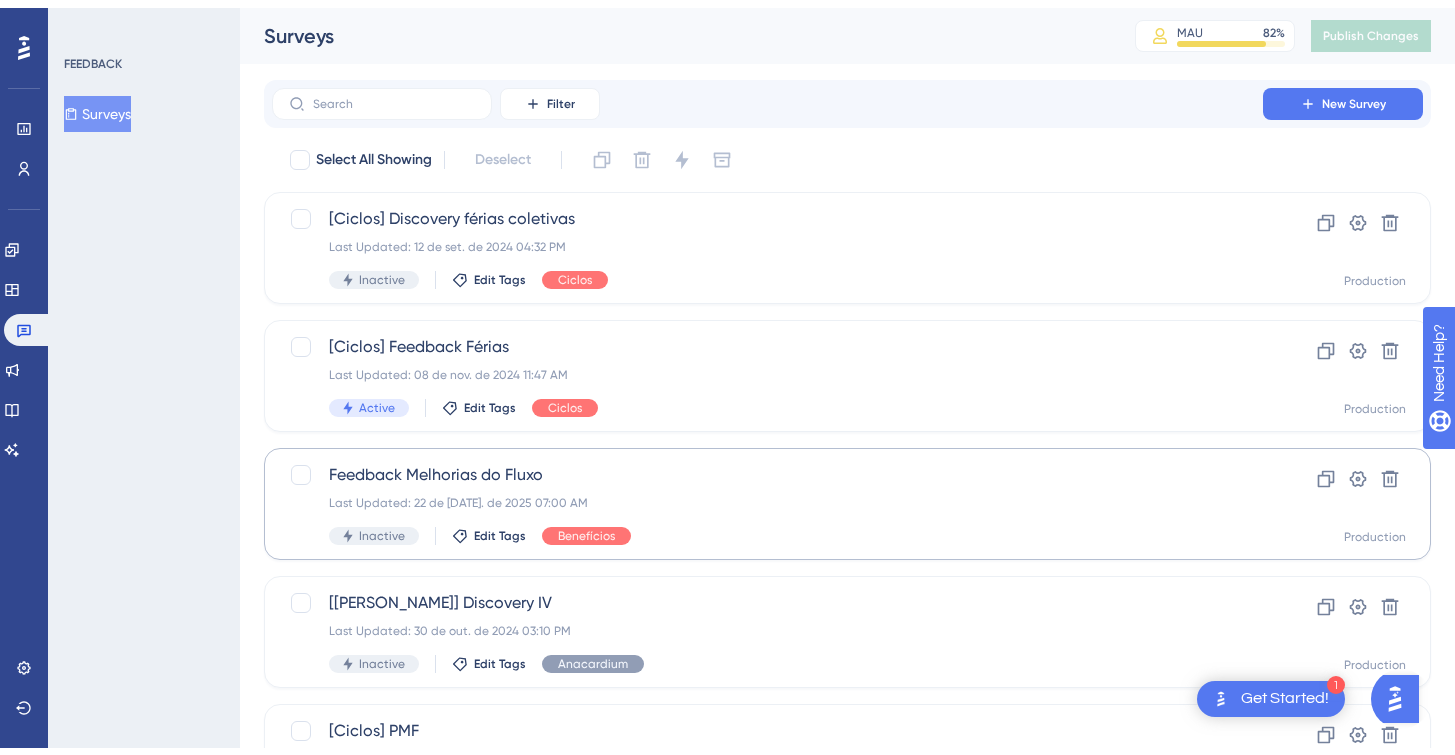 scroll, scrollTop: 797, scrollLeft: 0, axis: vertical 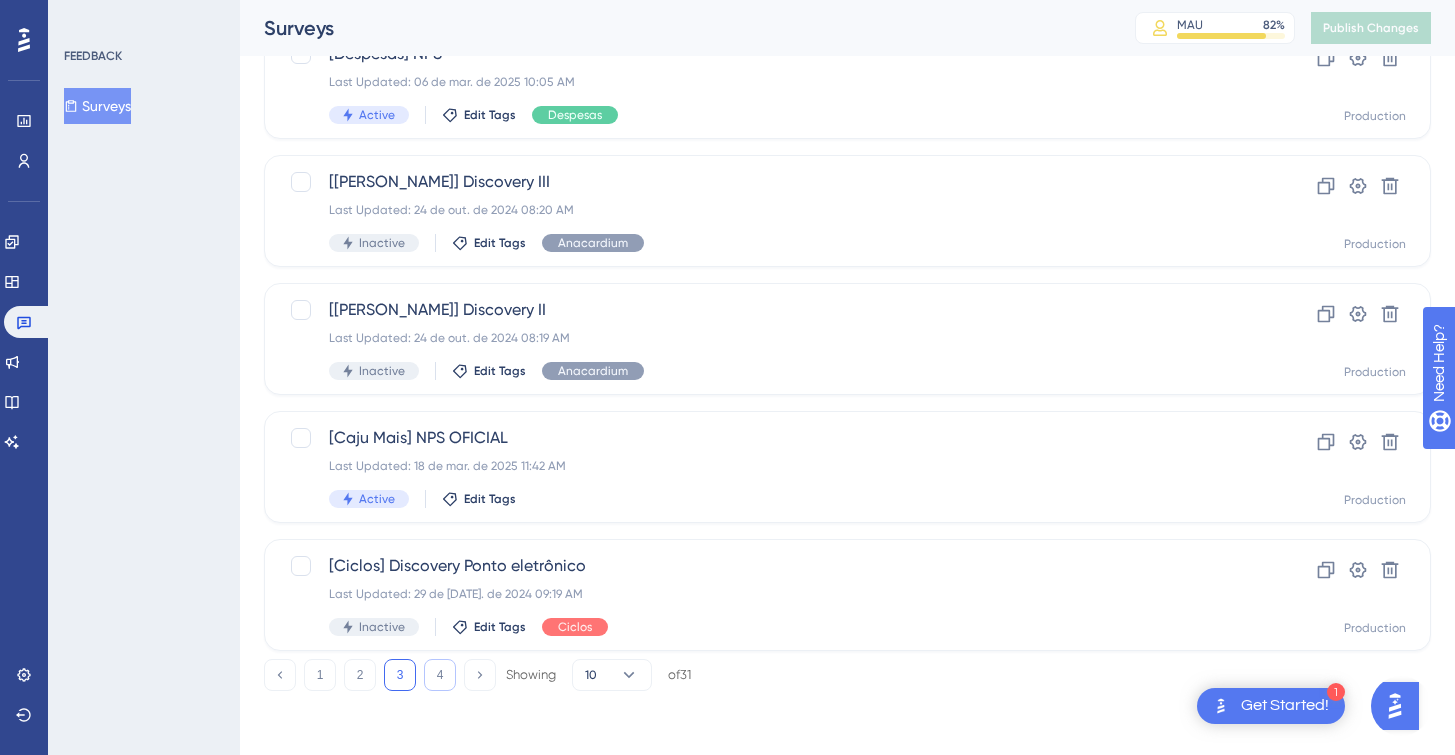 click on "4" at bounding box center (440, 675) 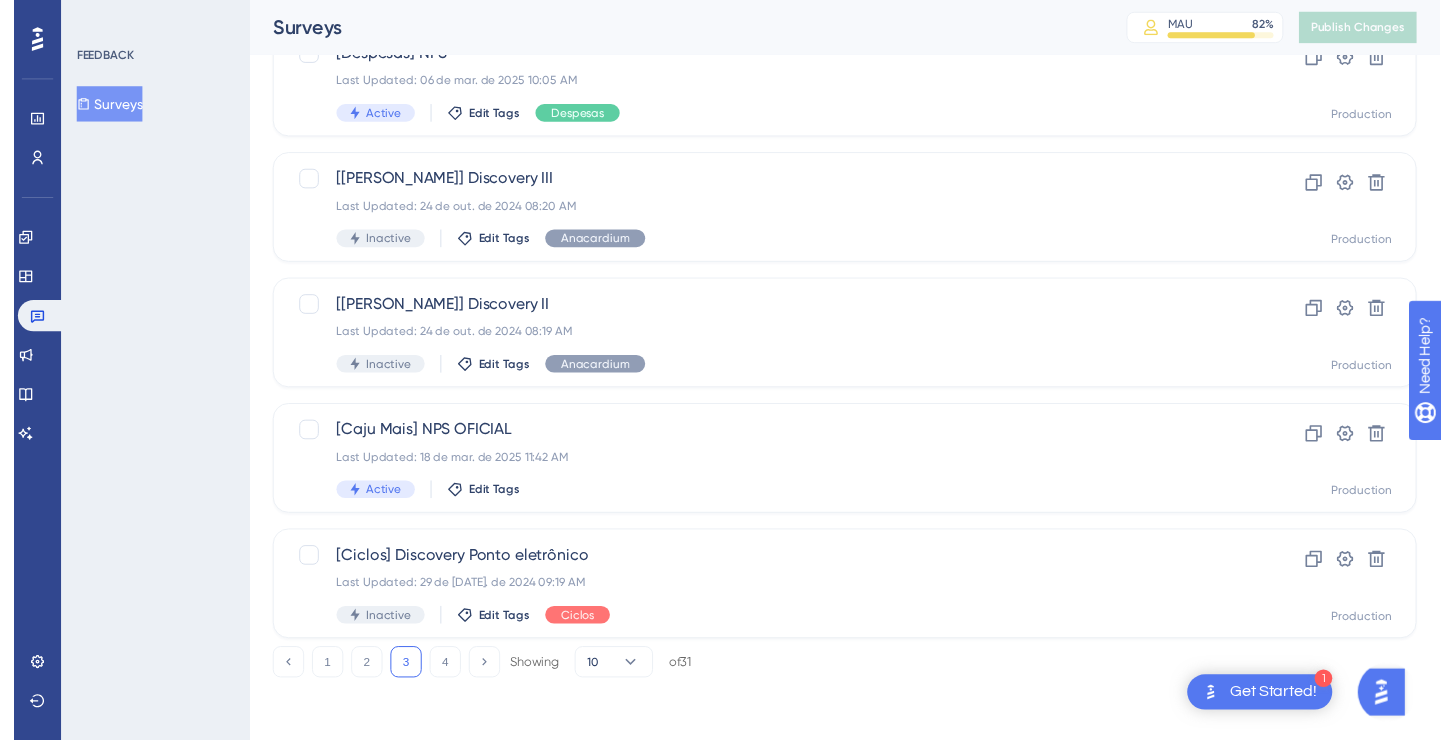 scroll, scrollTop: 0, scrollLeft: 0, axis: both 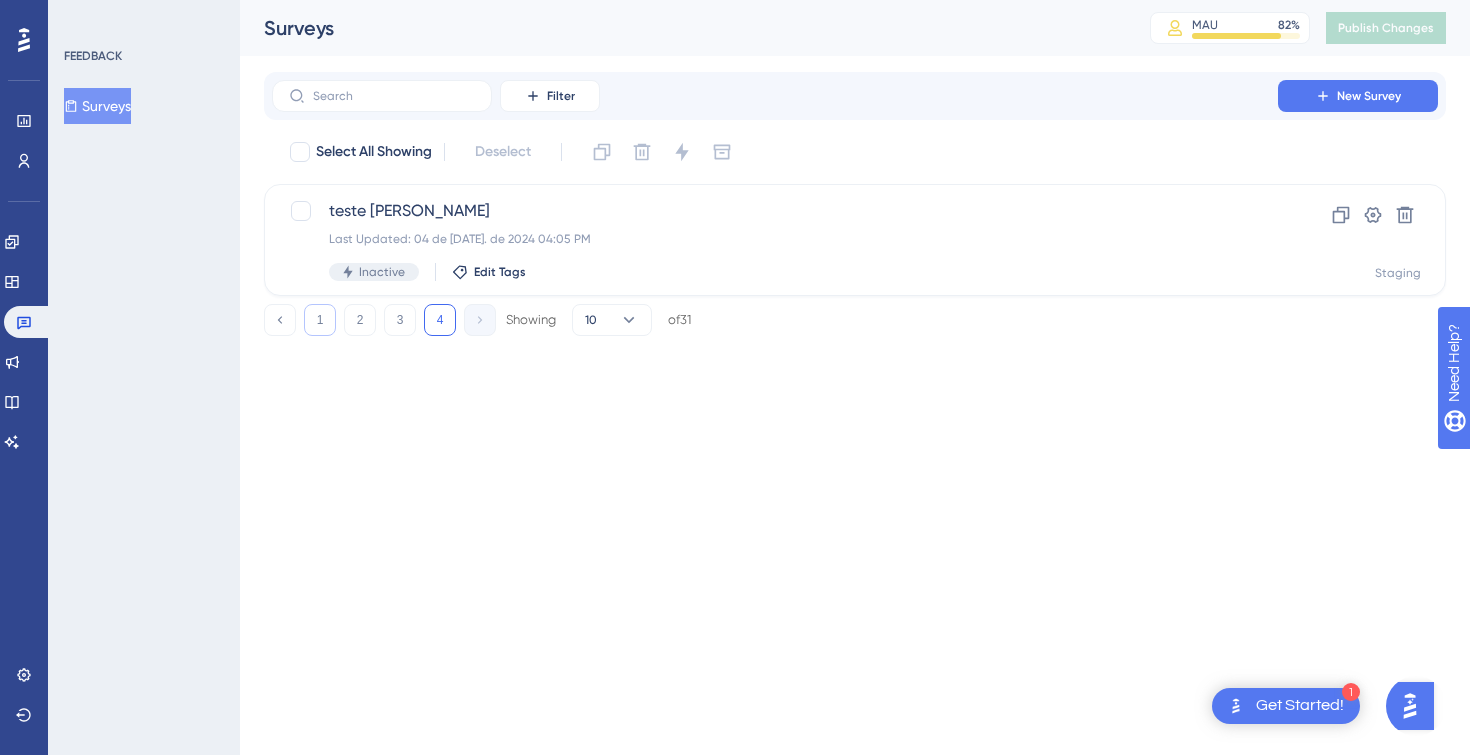 click on "1" at bounding box center (320, 320) 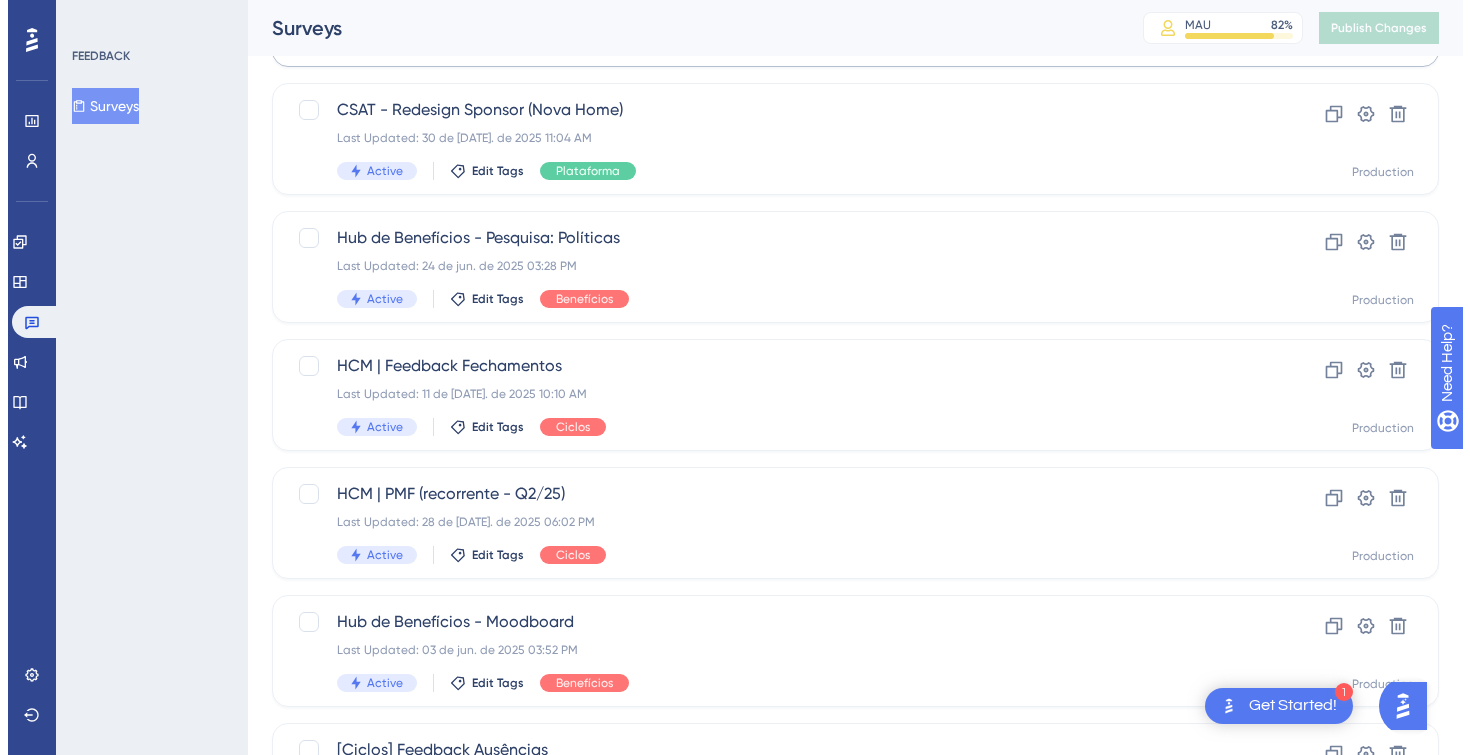 scroll, scrollTop: 0, scrollLeft: 0, axis: both 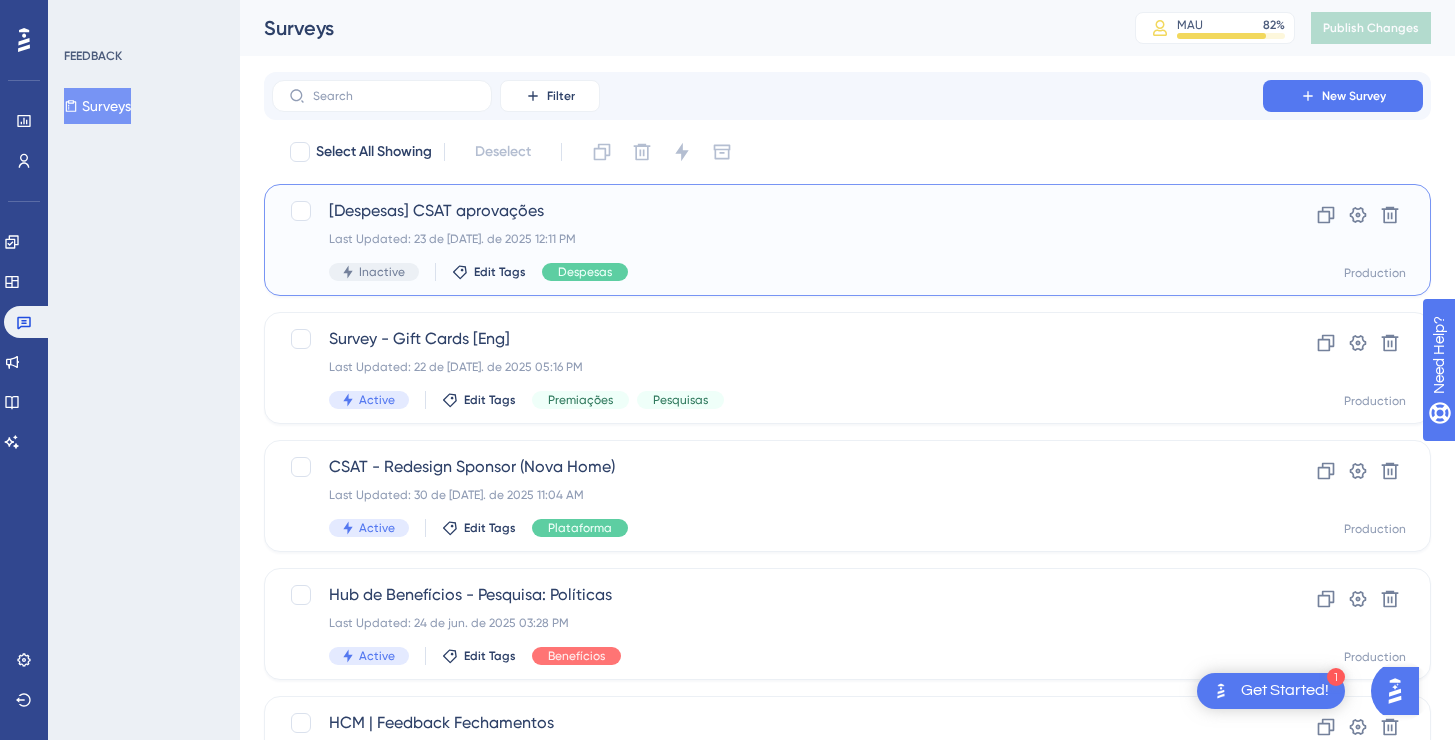click on "Last Updated: 23 de [DATE]. de 2025 12:11 PM" at bounding box center [767, 239] 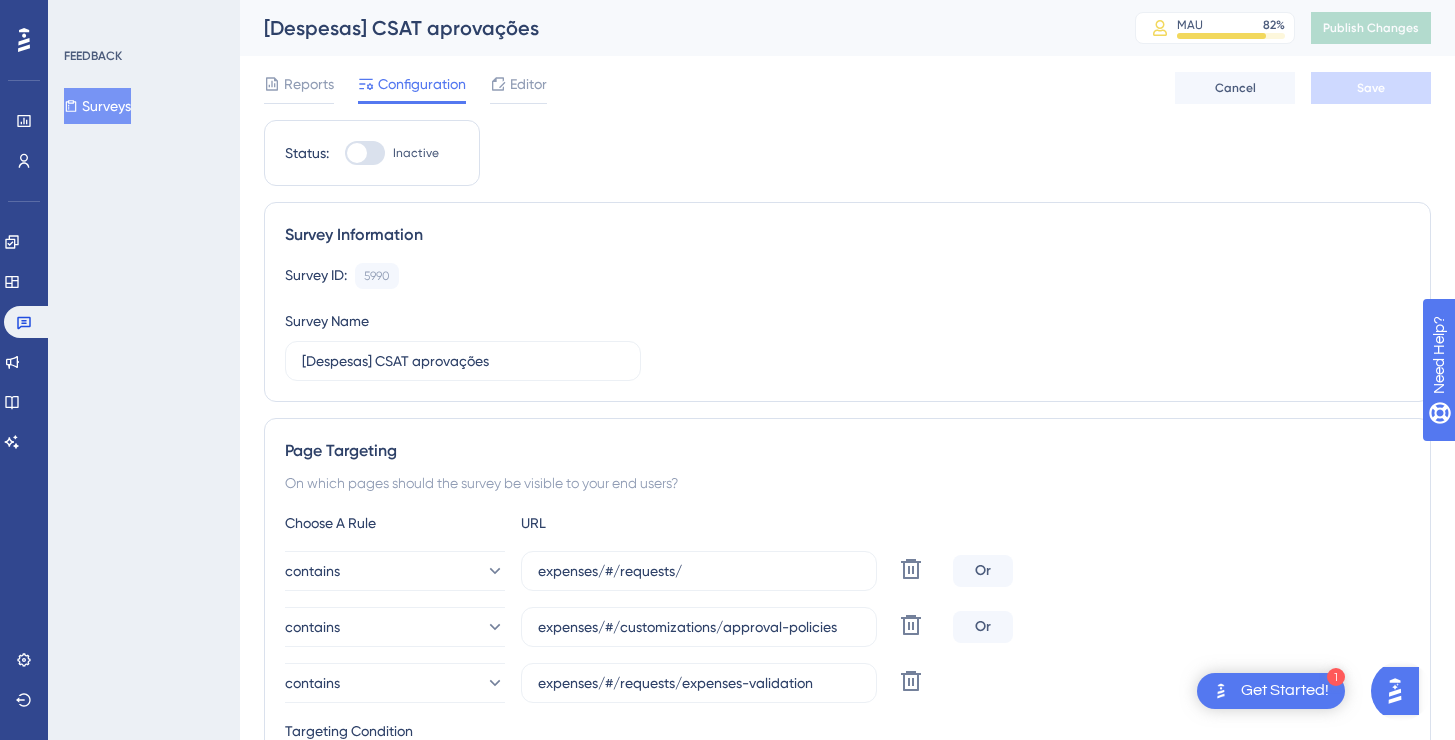 click on "Editor" at bounding box center (528, 84) 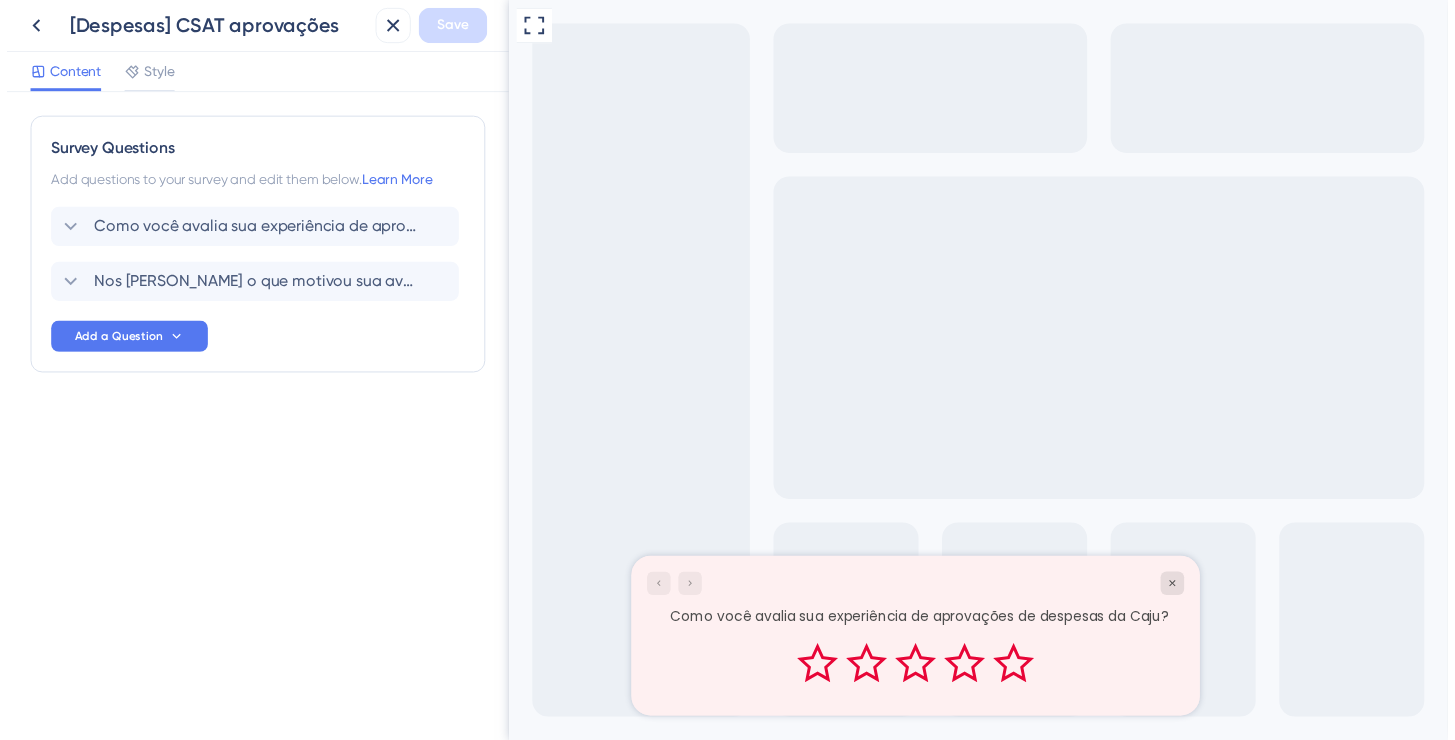 scroll, scrollTop: 0, scrollLeft: 0, axis: both 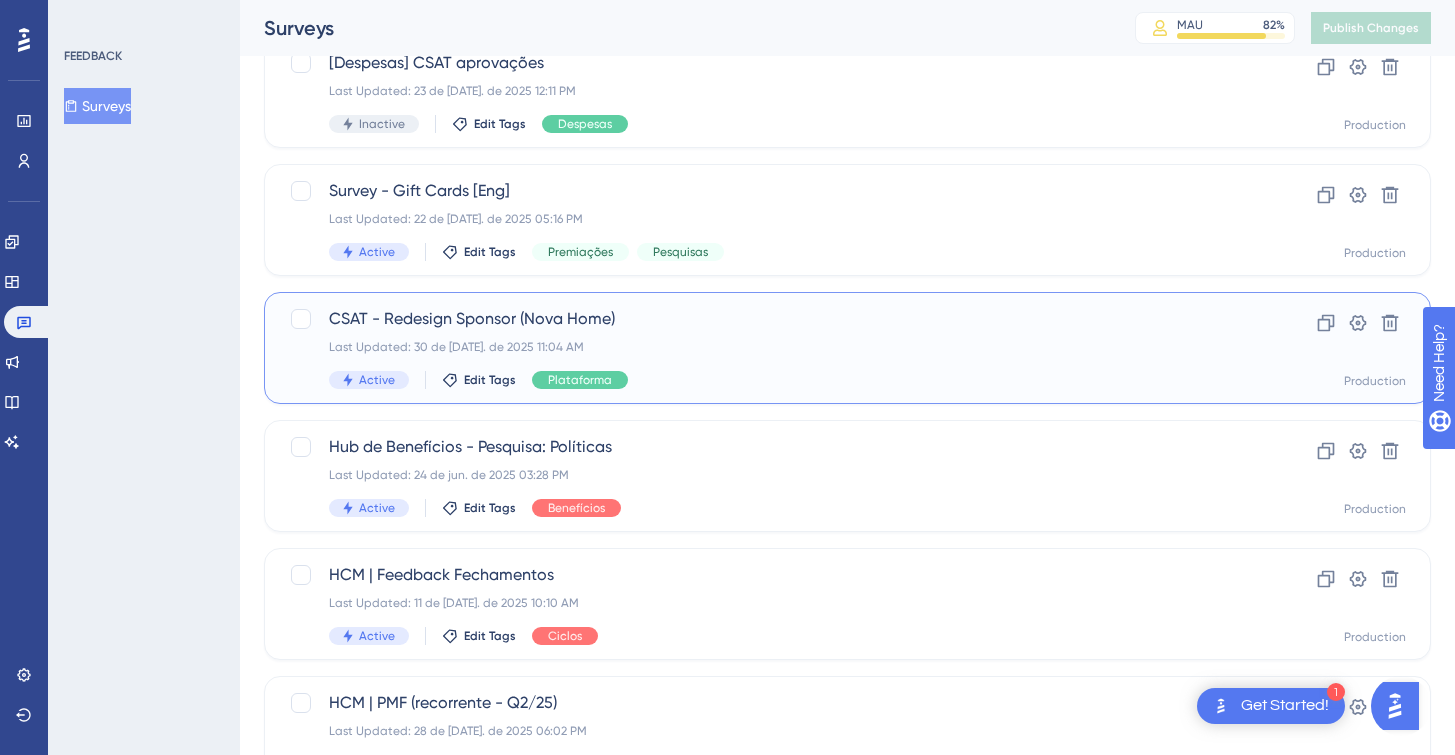 click on "Last Updated: 30 de [DATE]. de 2025 11:04 AM" at bounding box center [767, 347] 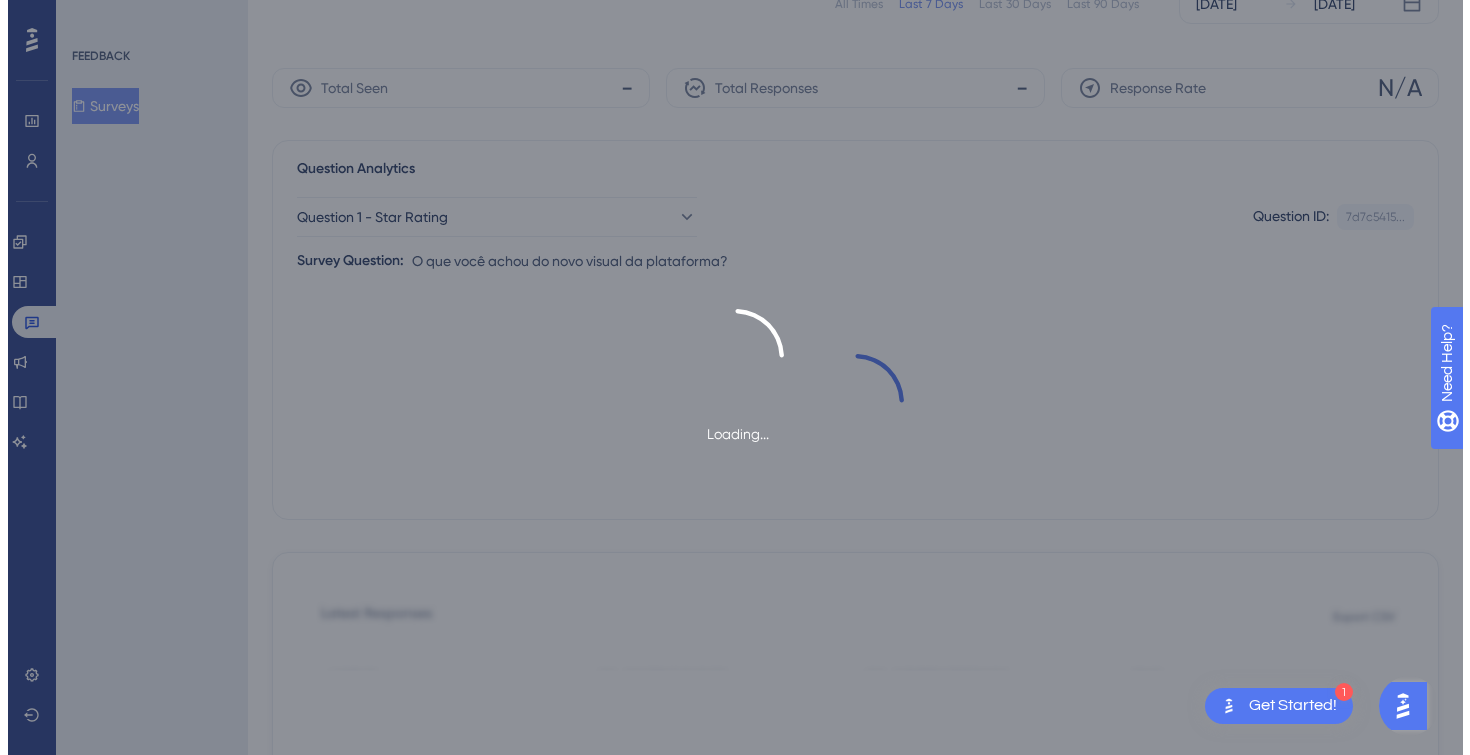 scroll, scrollTop: 0, scrollLeft: 0, axis: both 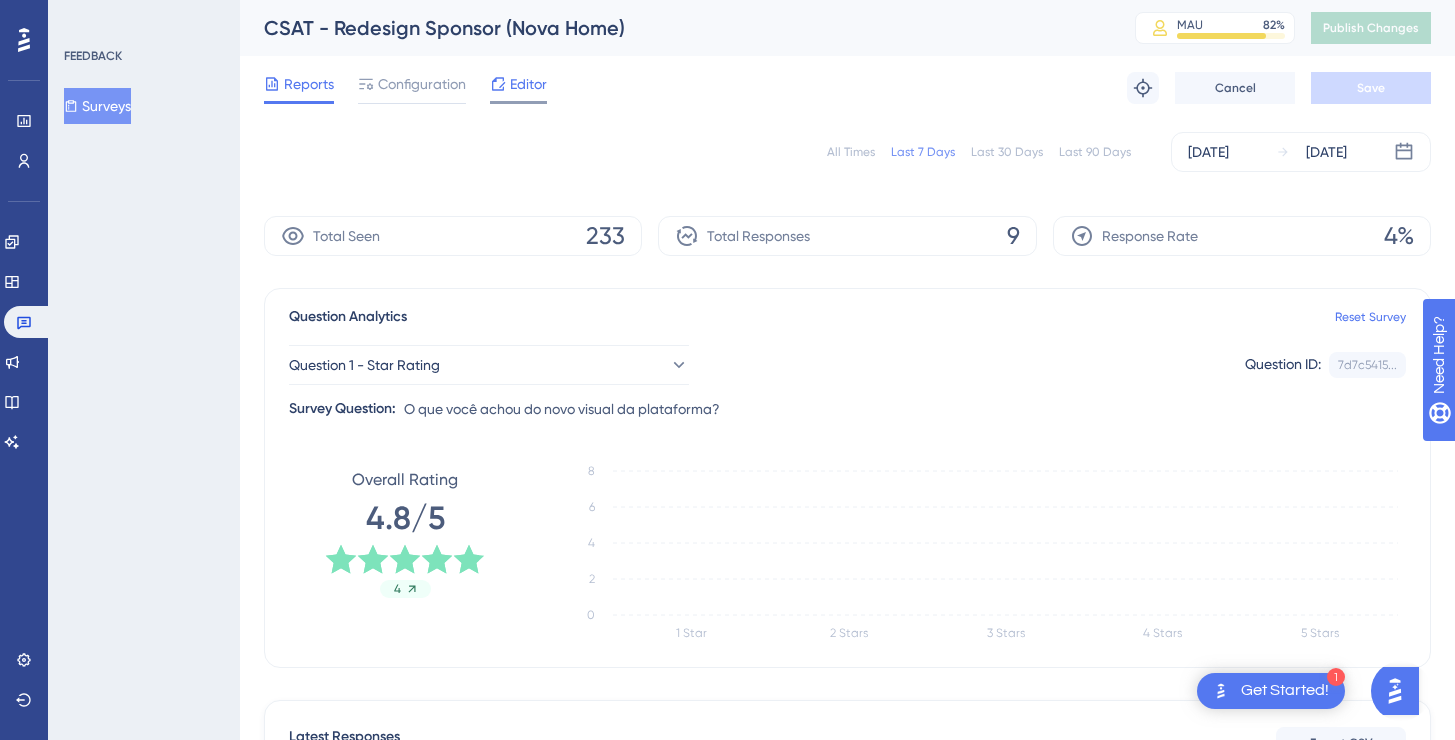 click on "Editor" at bounding box center [528, 84] 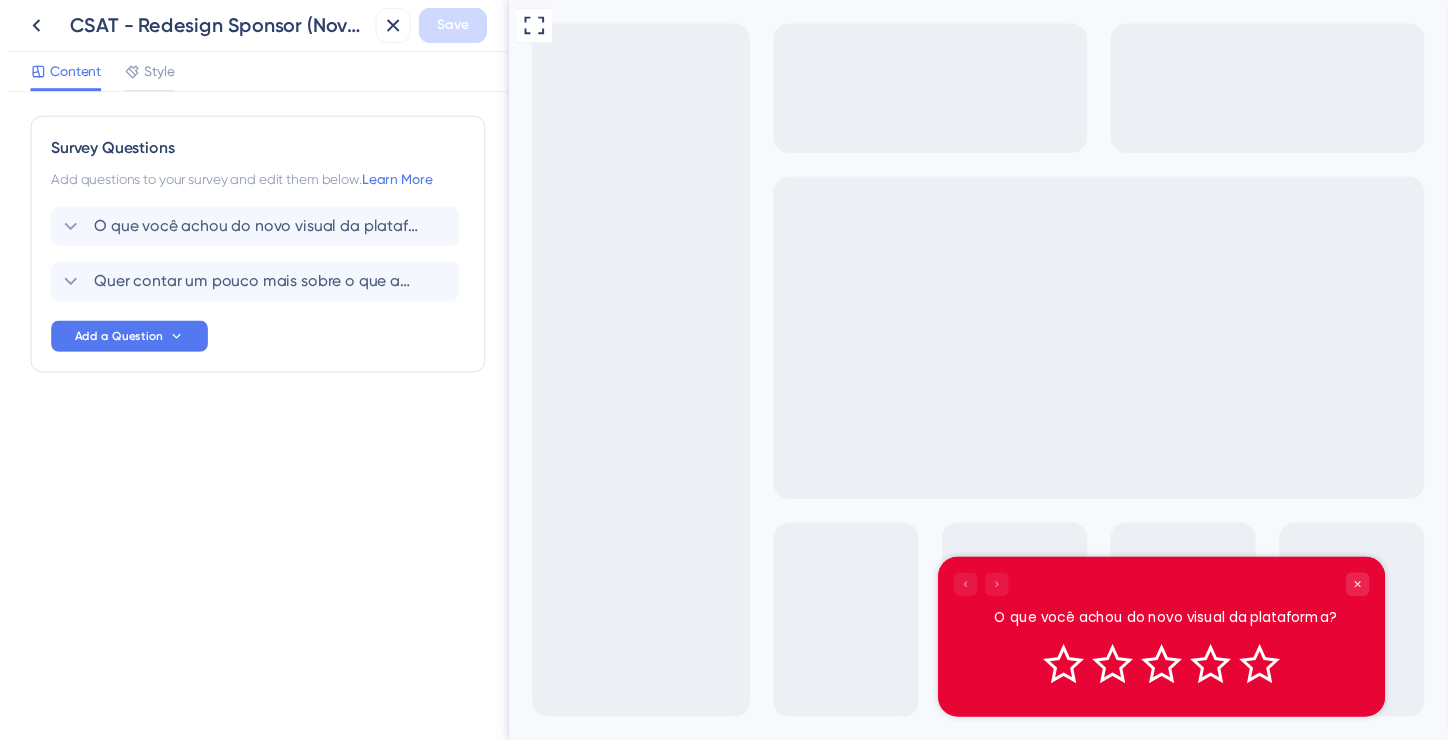 scroll, scrollTop: 0, scrollLeft: 0, axis: both 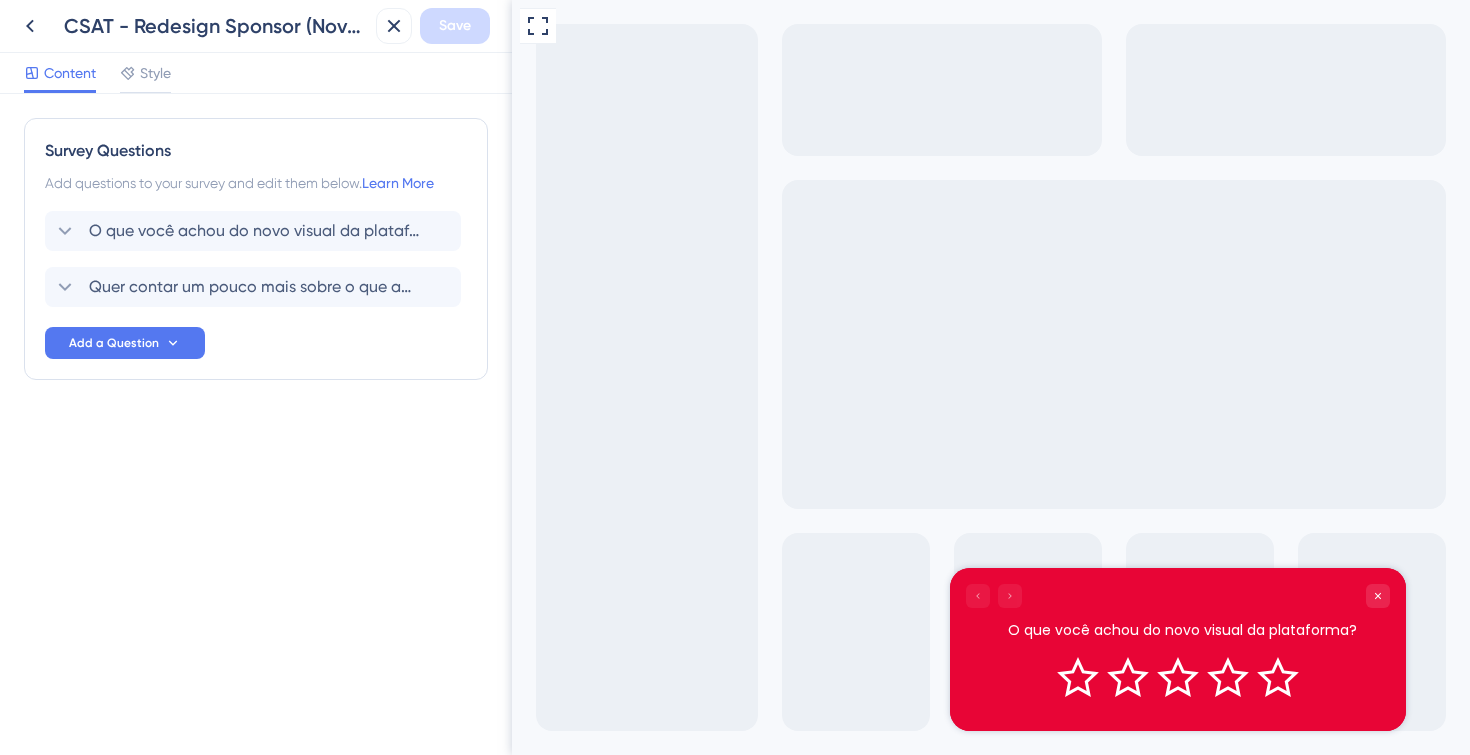 click at bounding box center (994, 595) 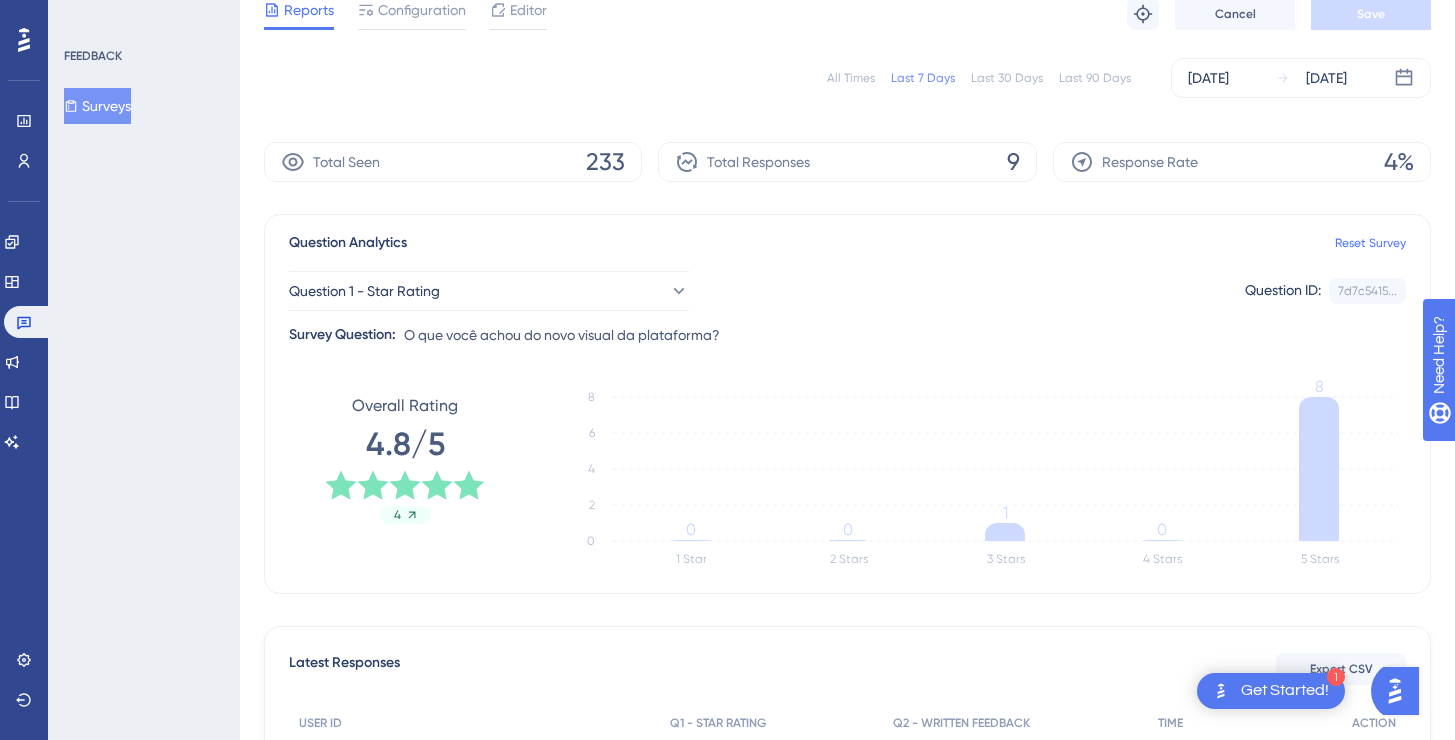 scroll, scrollTop: 0, scrollLeft: 0, axis: both 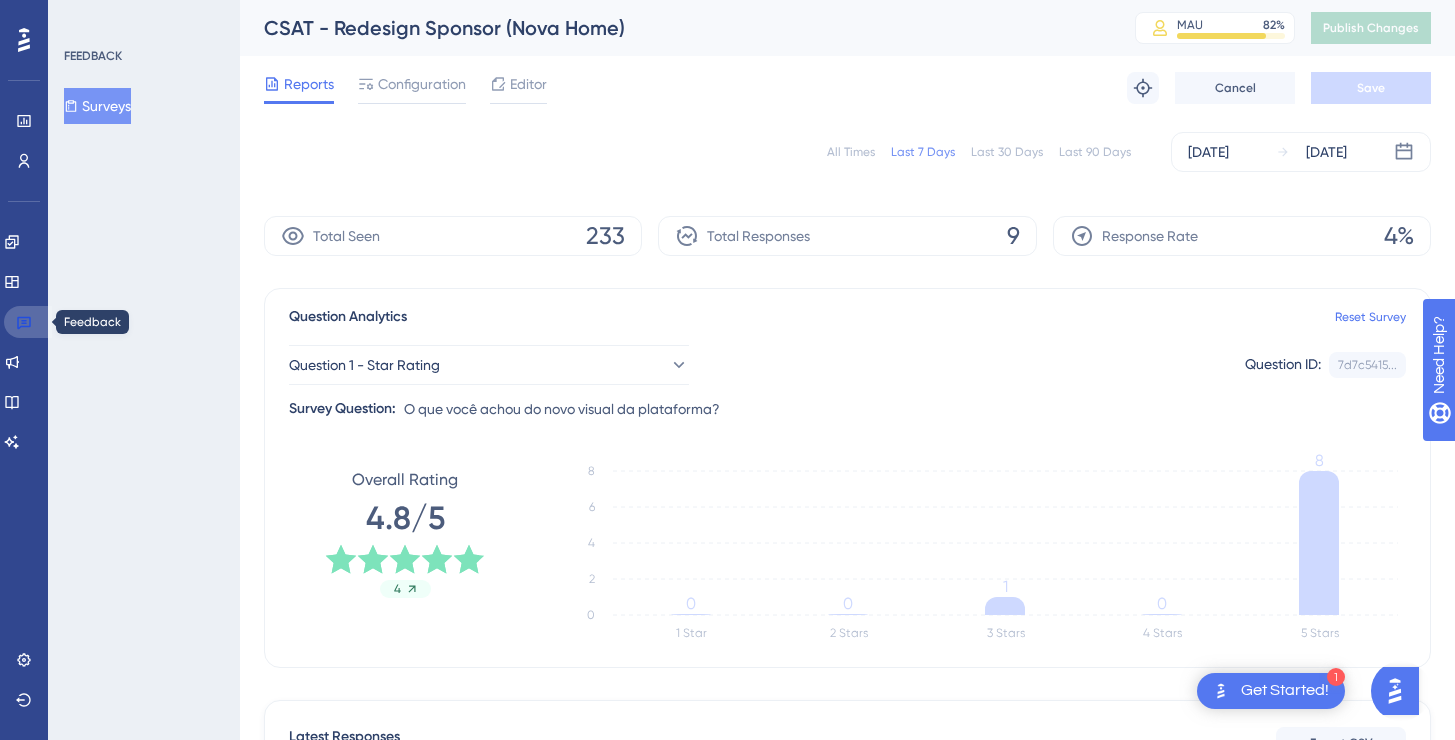 click 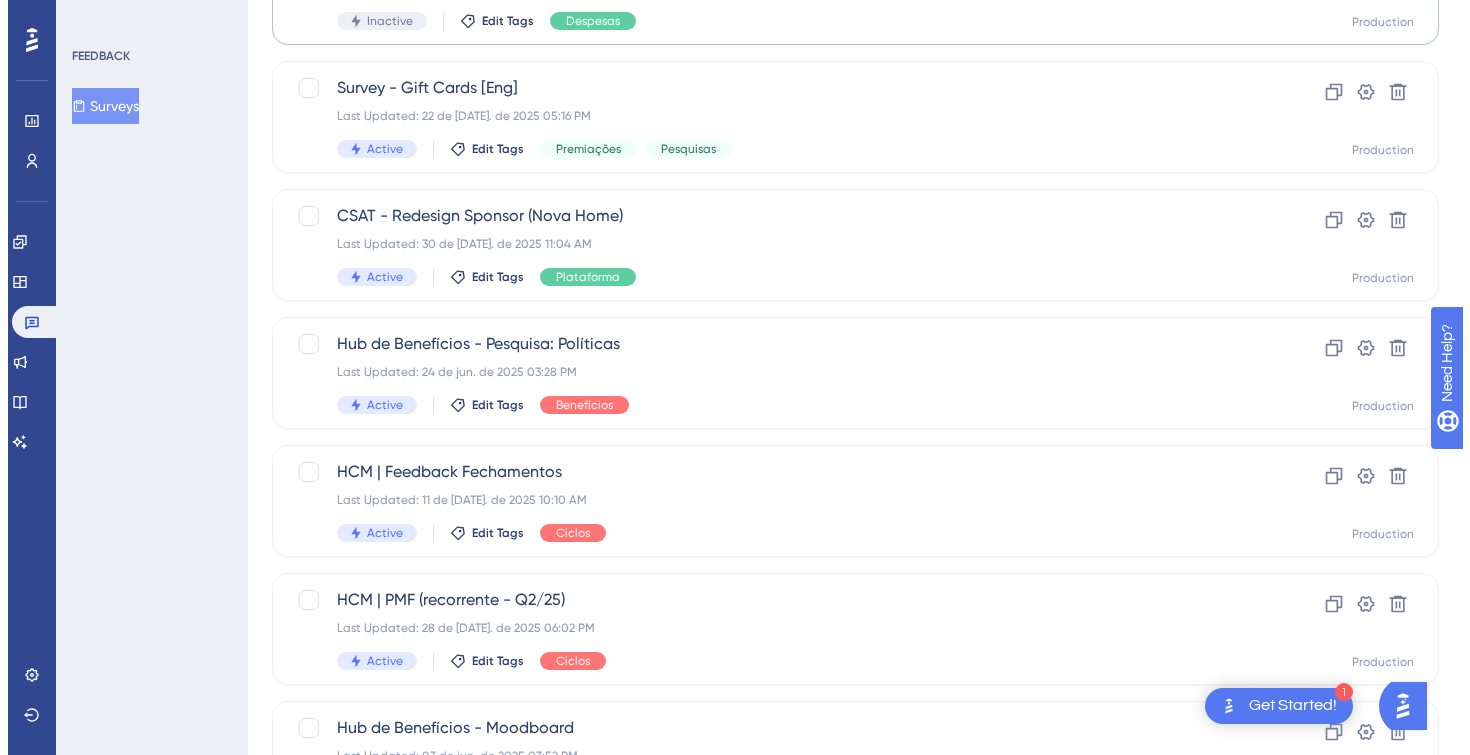 scroll, scrollTop: 0, scrollLeft: 0, axis: both 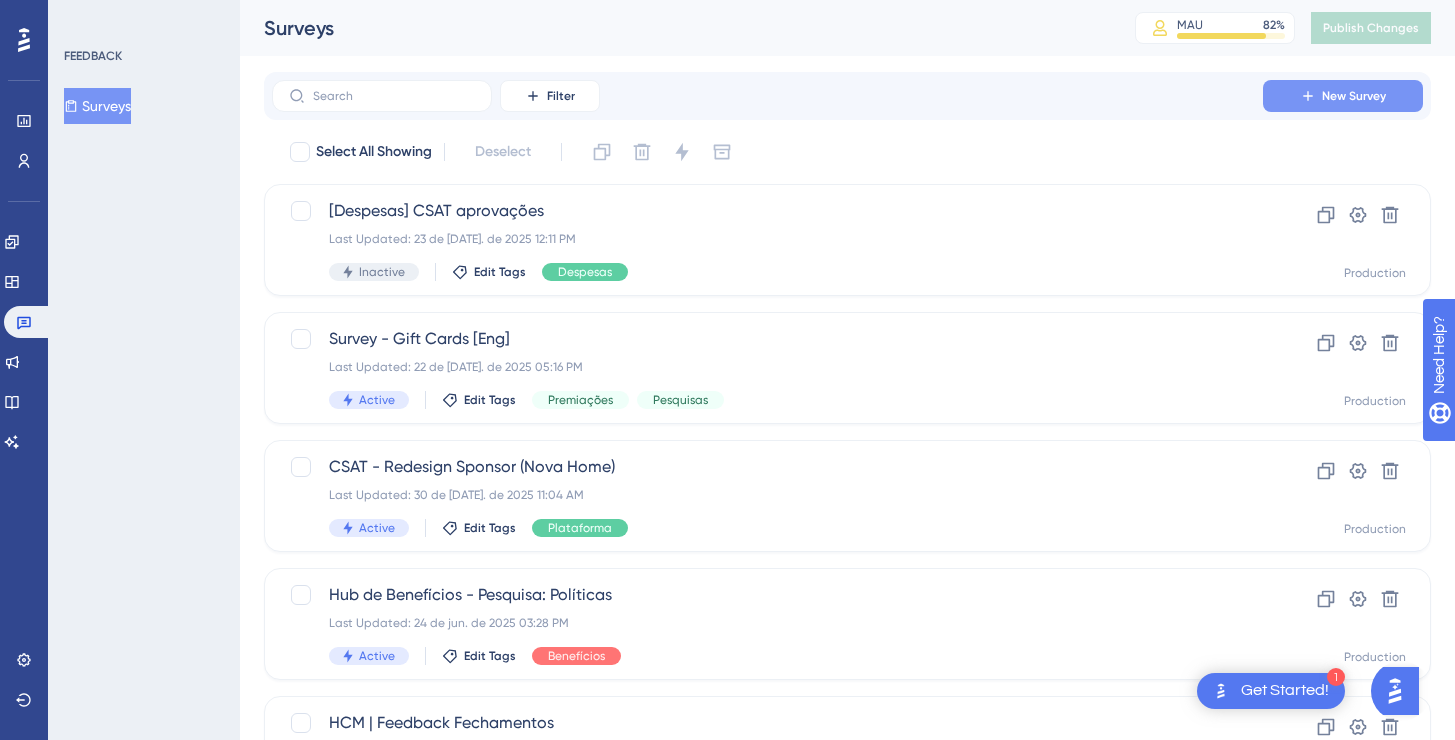 click on "New Survey" at bounding box center (1343, 96) 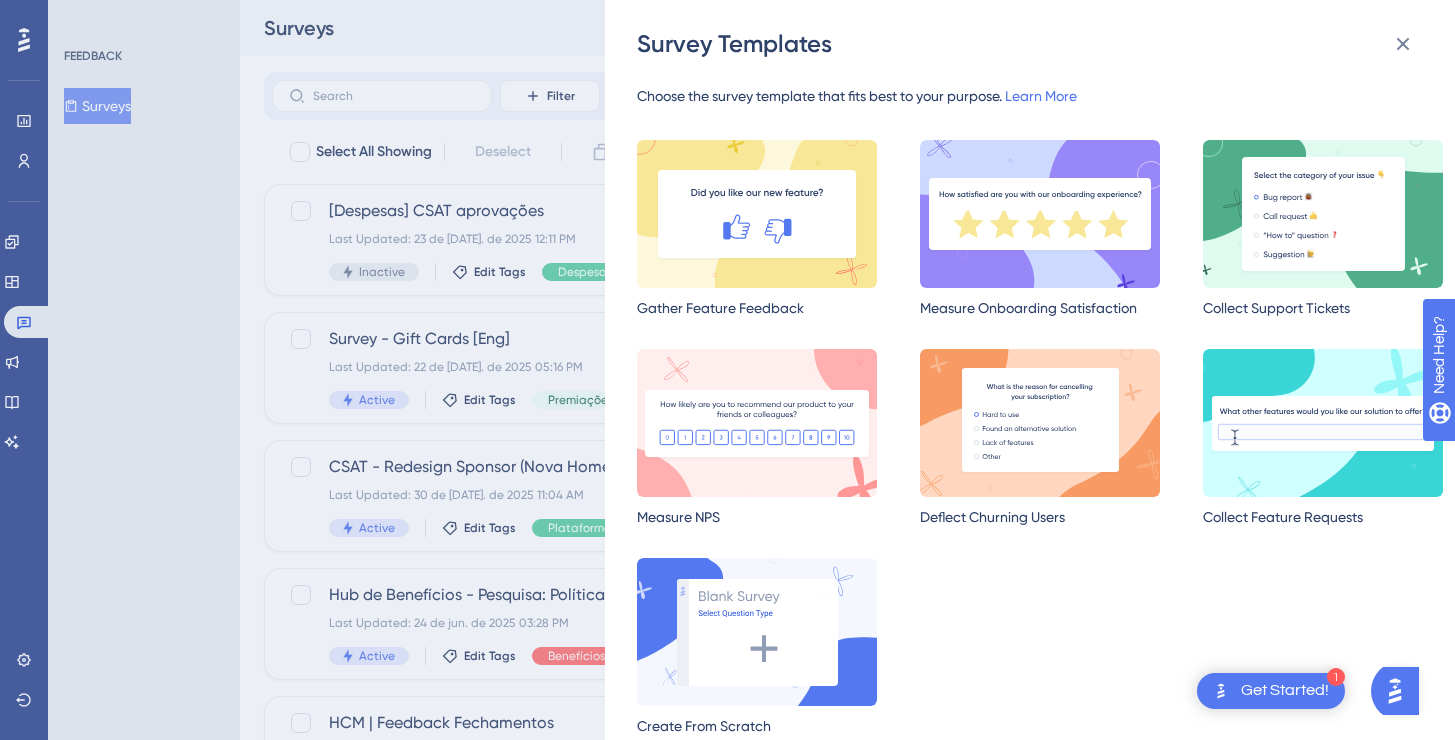 click at bounding box center [1040, 214] 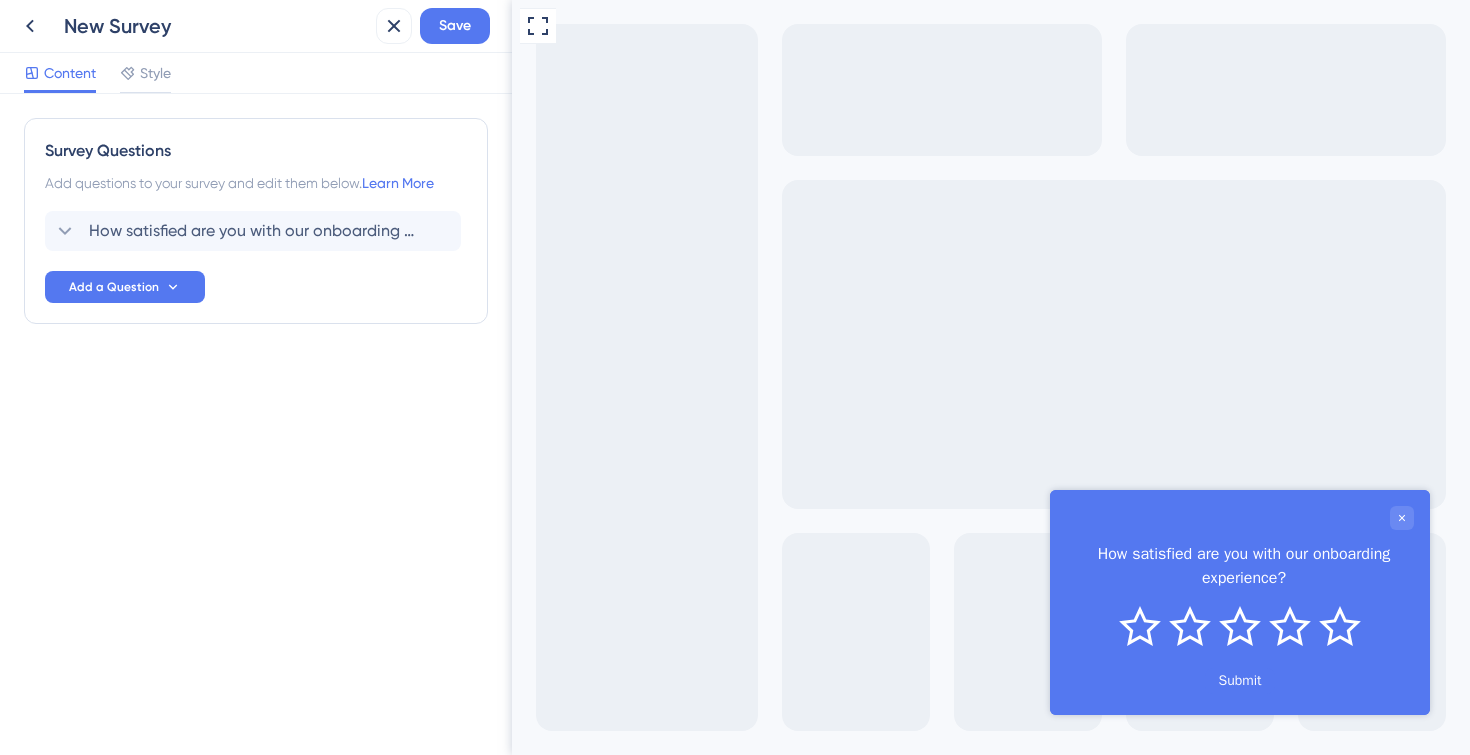 scroll, scrollTop: 0, scrollLeft: 0, axis: both 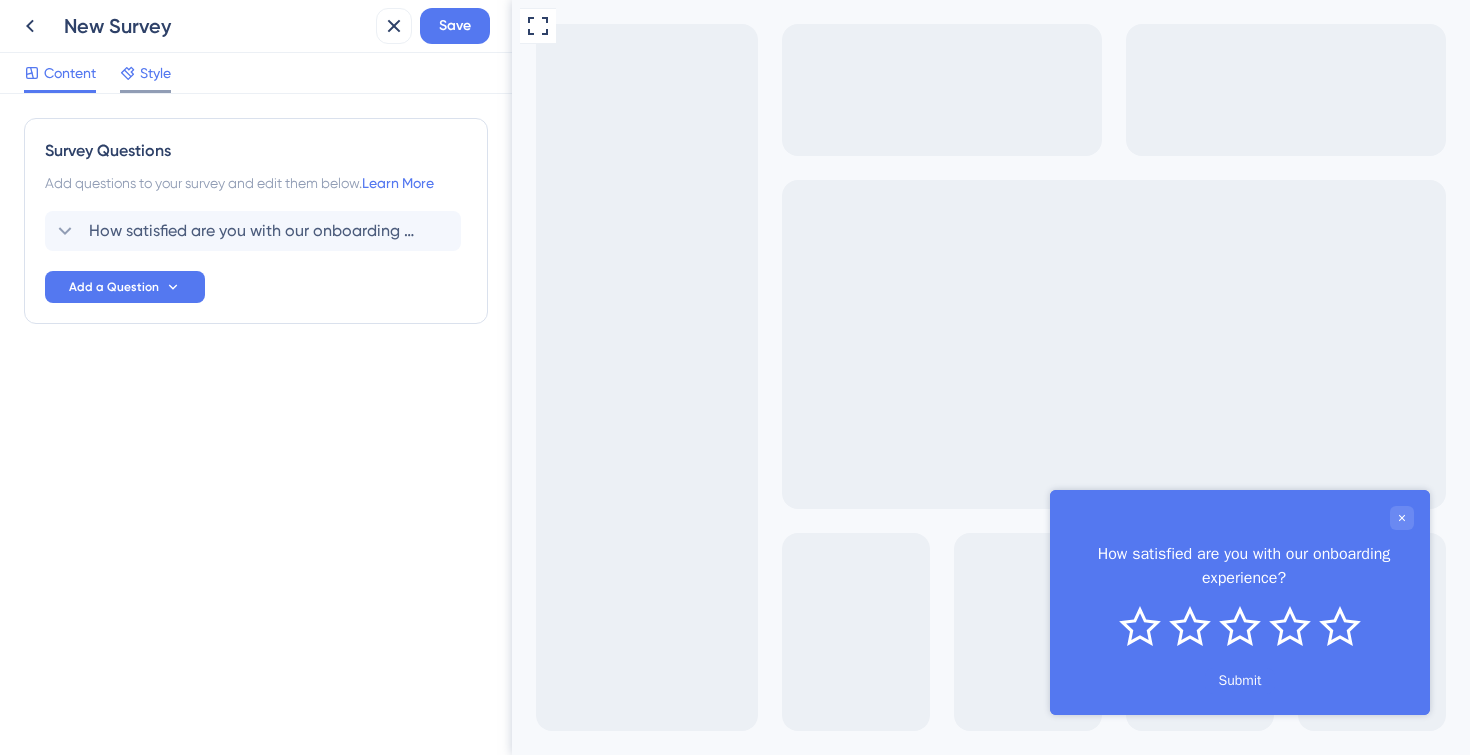 click on "Style" at bounding box center (155, 73) 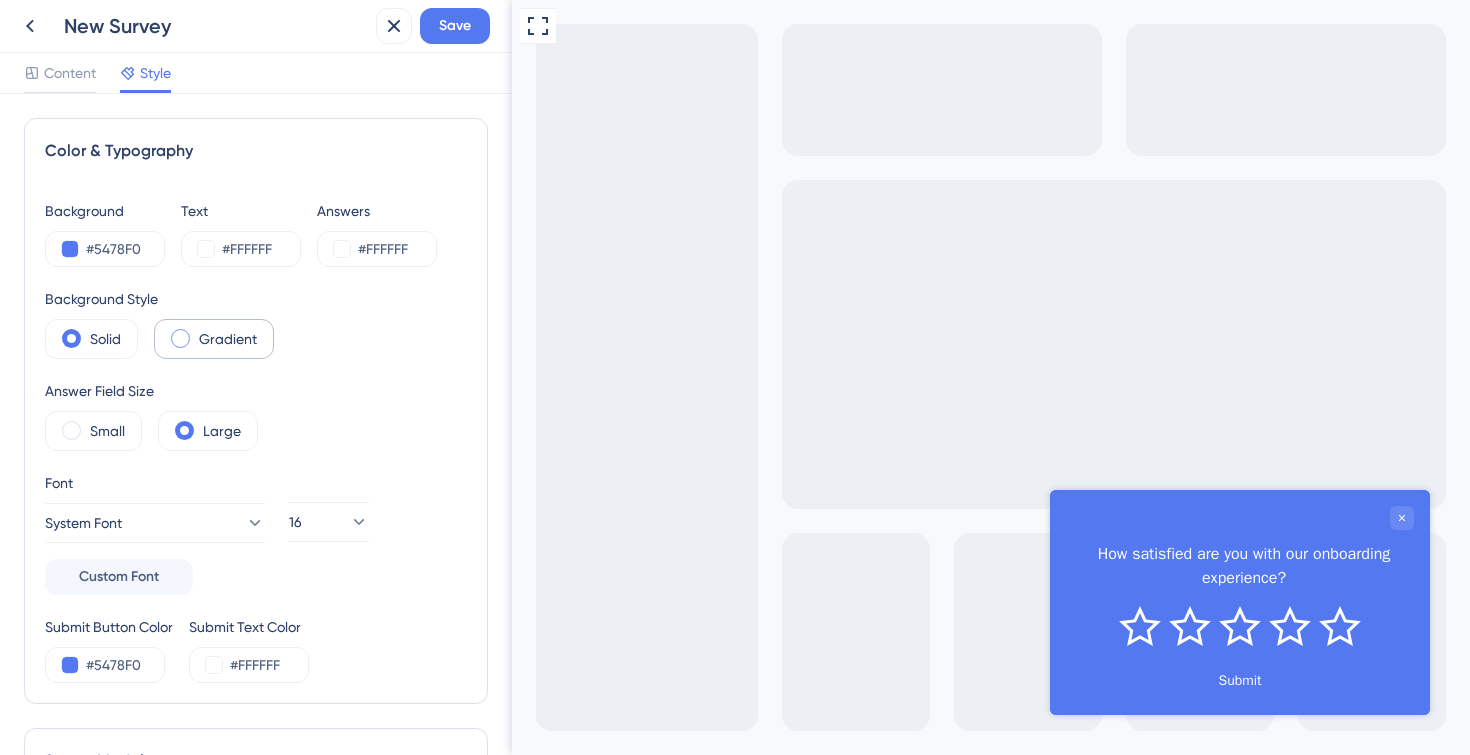 scroll, scrollTop: 0, scrollLeft: 0, axis: both 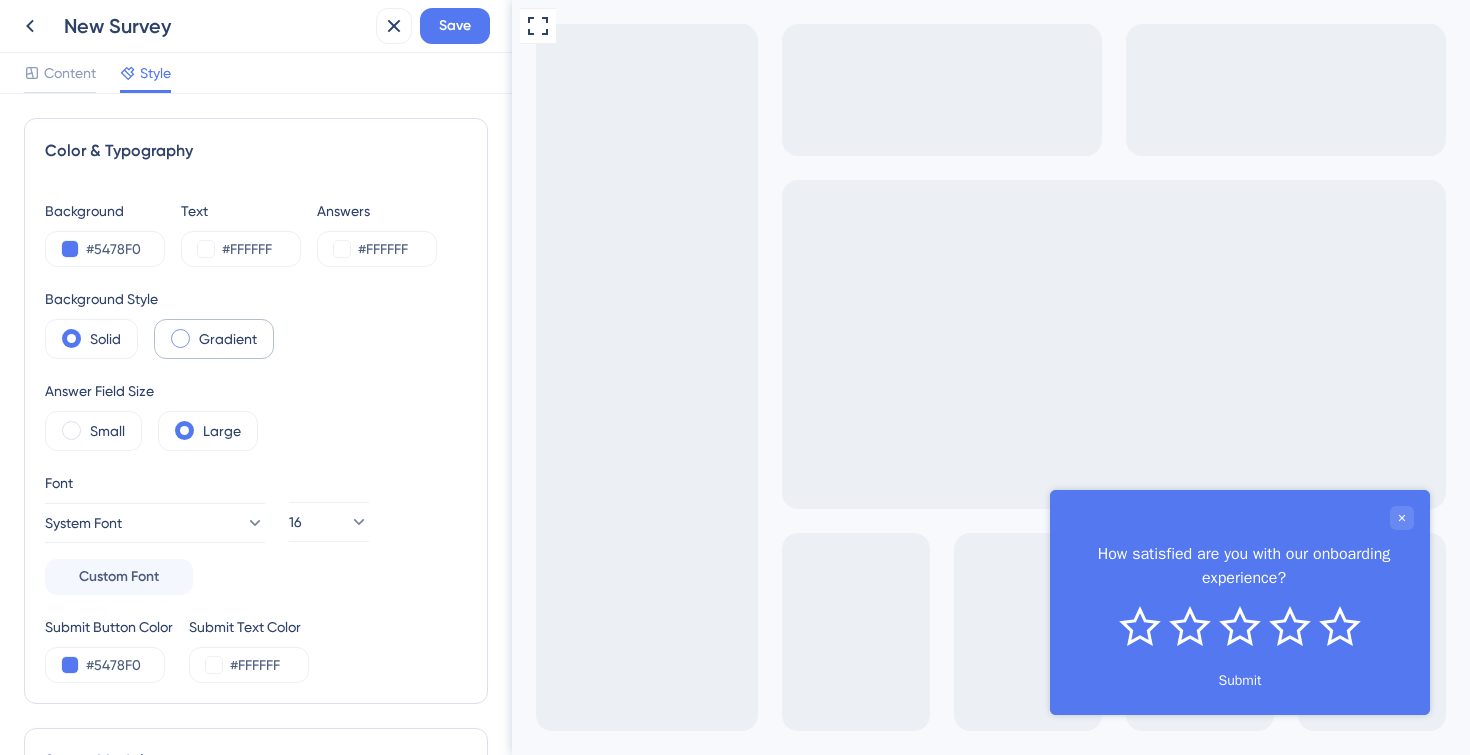 click at bounding box center (196, 332) 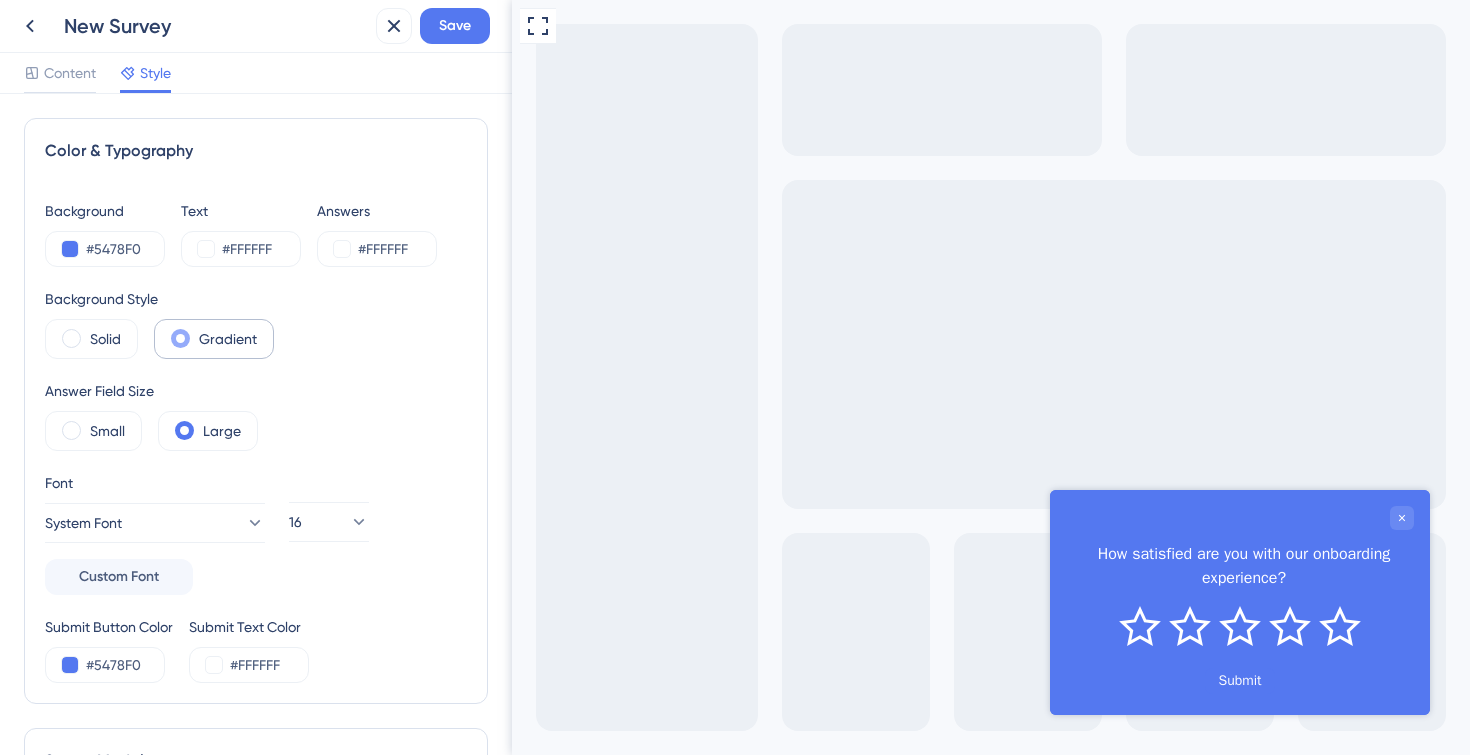 scroll, scrollTop: 0, scrollLeft: 0, axis: both 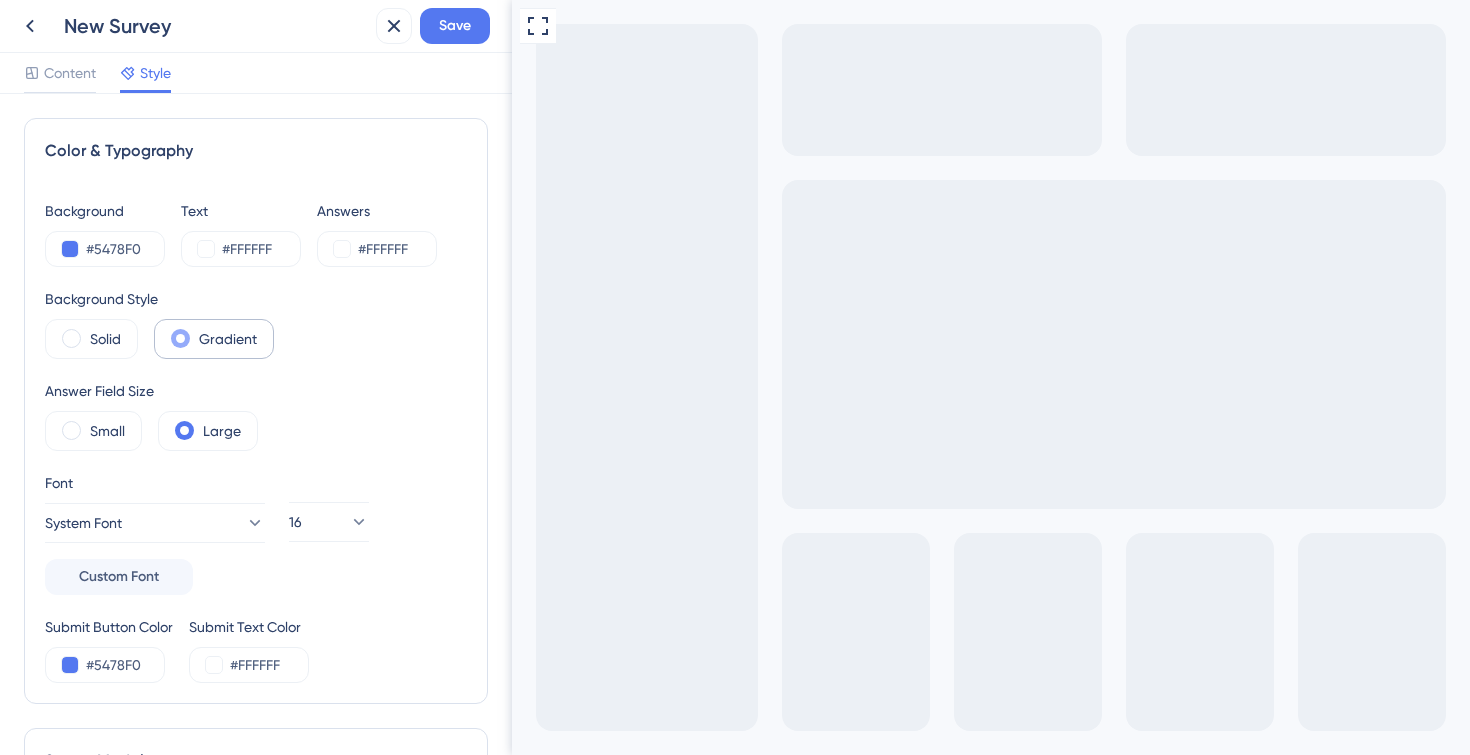 click at bounding box center (180, 338) 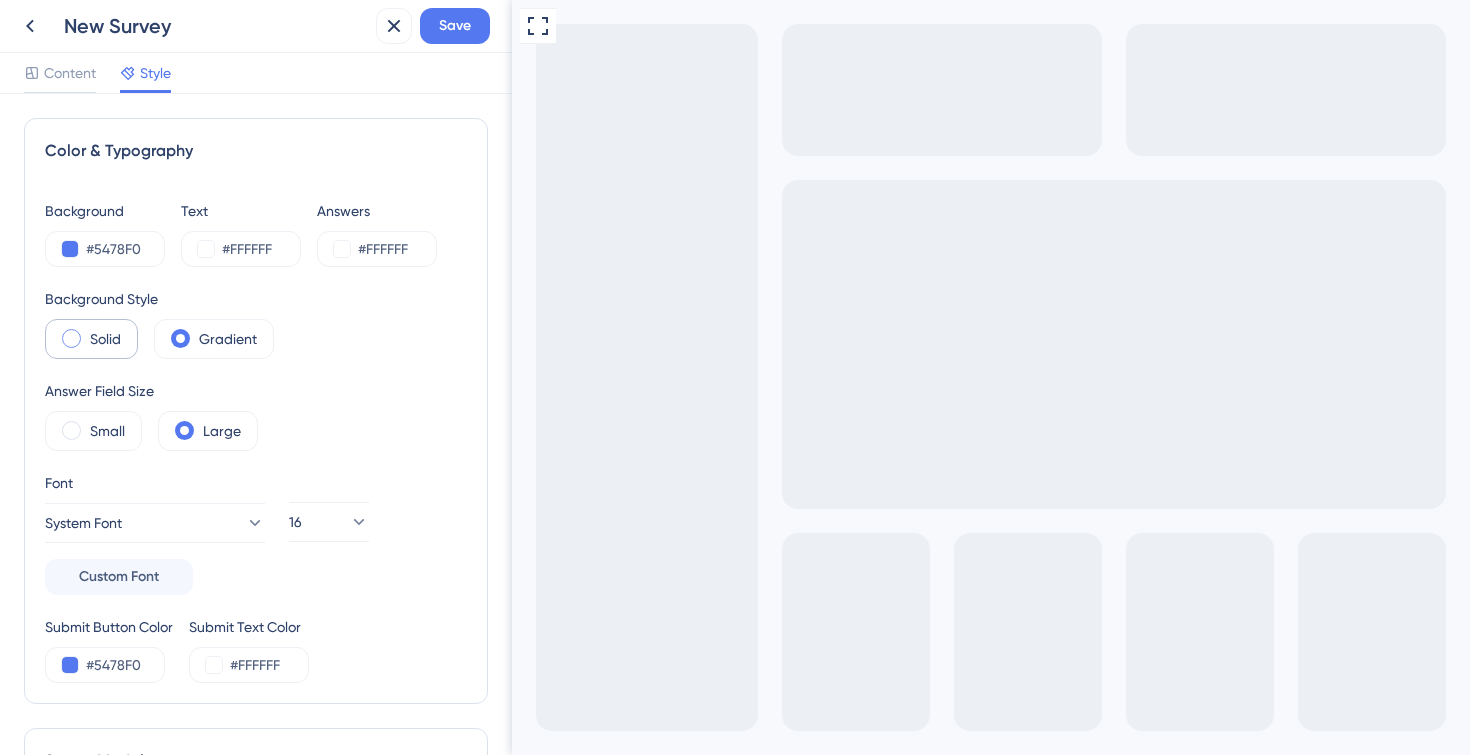 click on "Solid" at bounding box center (91, 339) 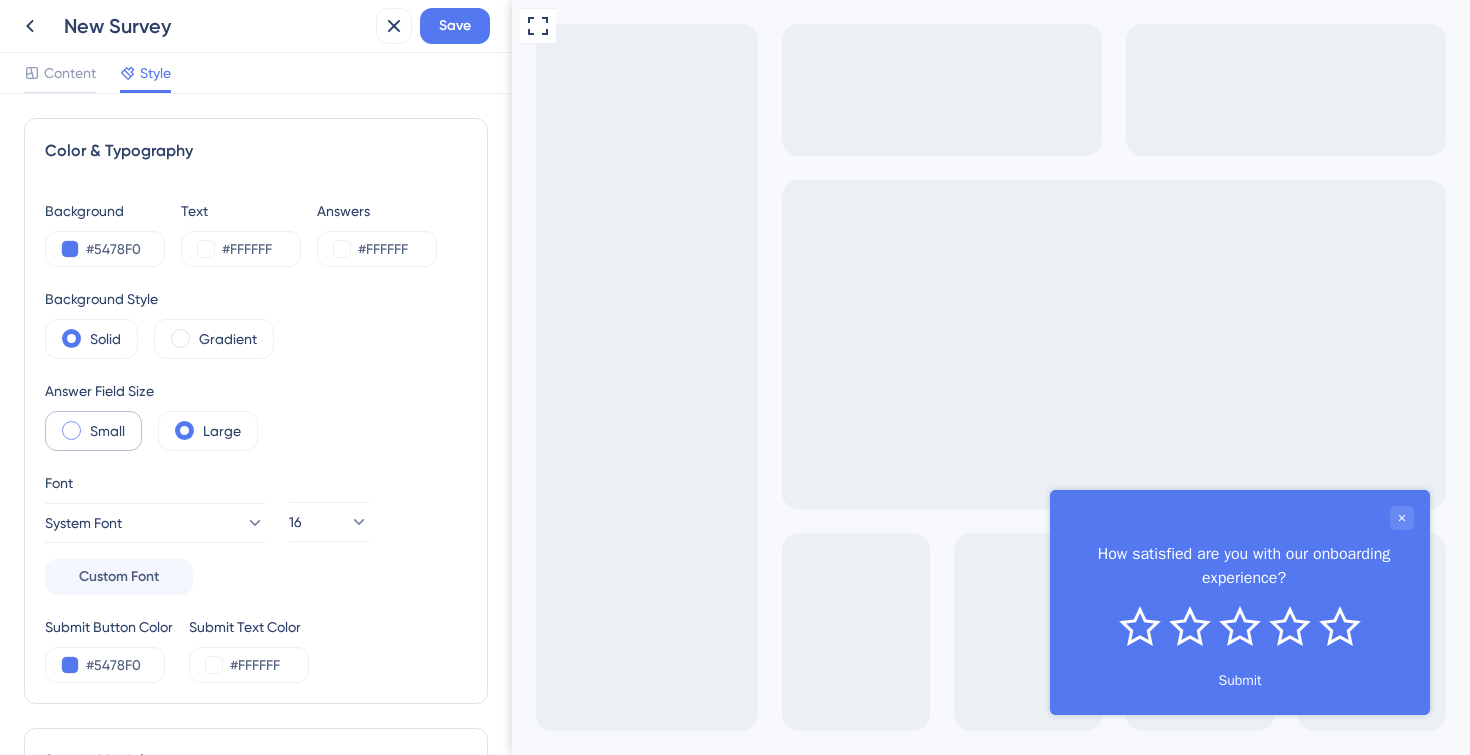 click on "Small" at bounding box center [93, 431] 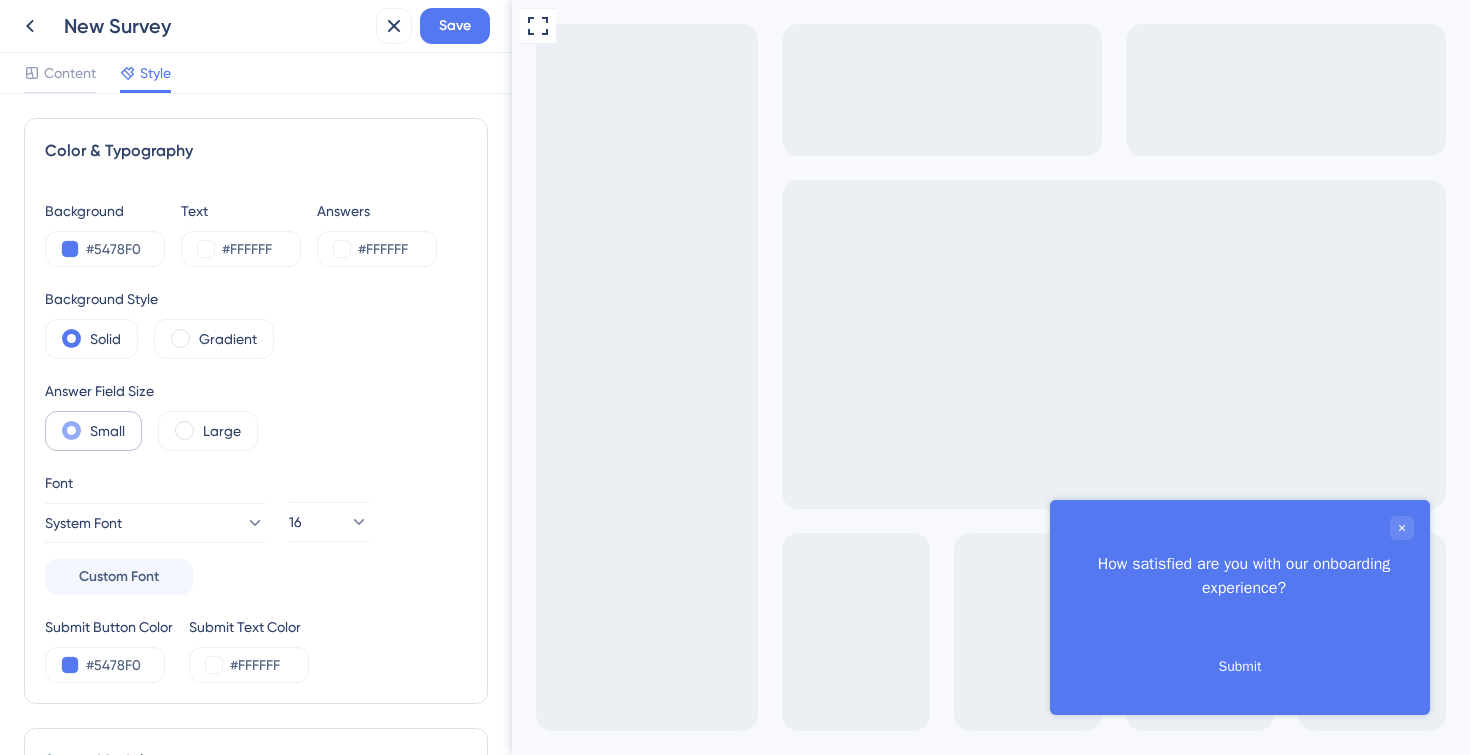 click on "Small" at bounding box center (93, 431) 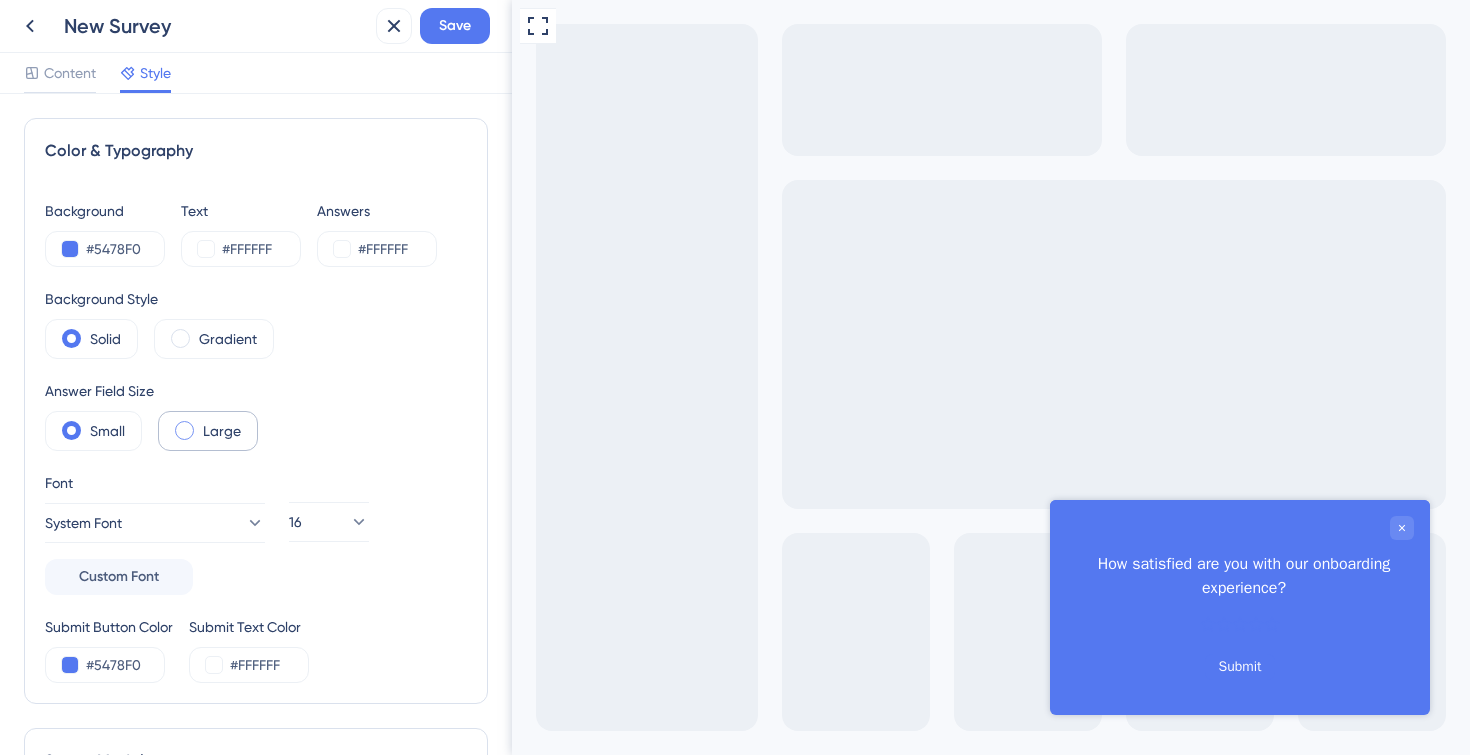 click on "Large" at bounding box center [208, 431] 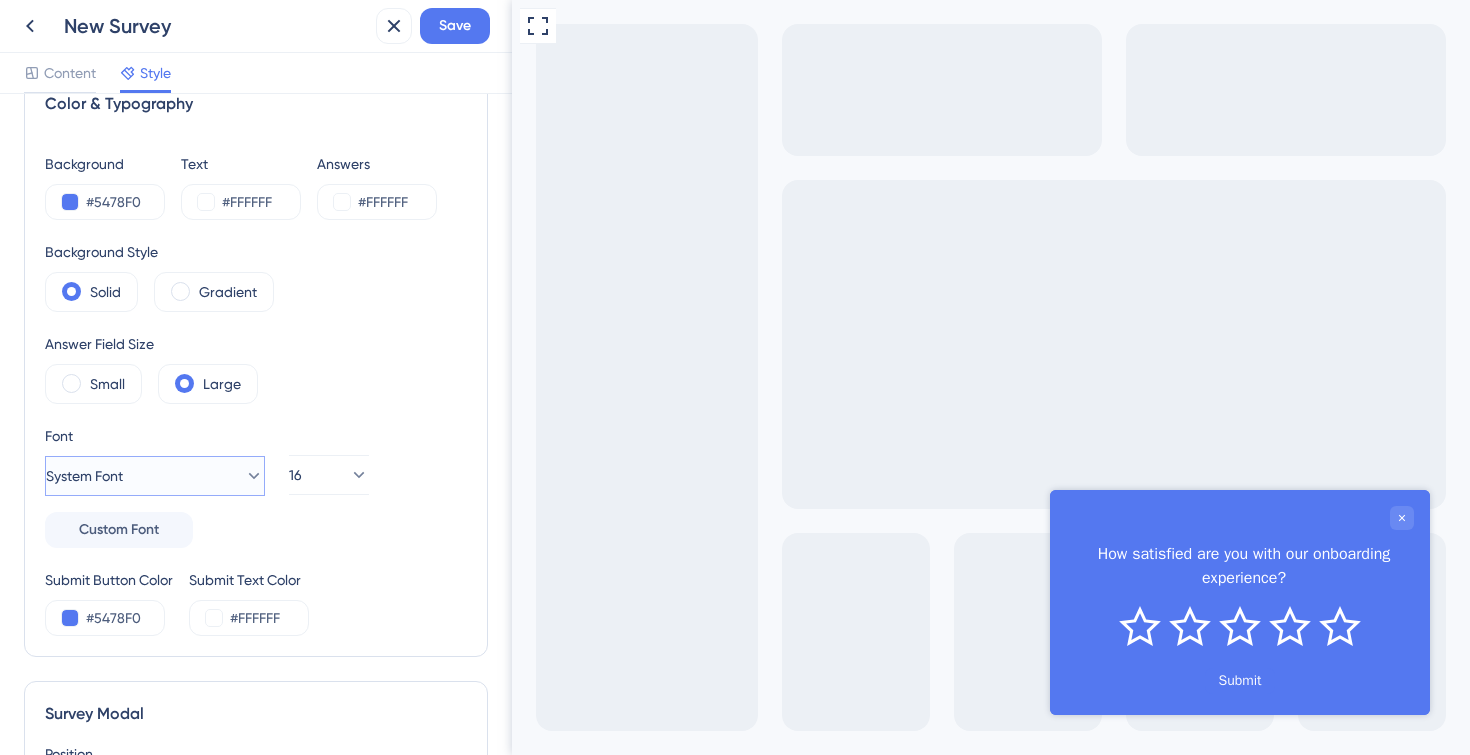 click on "System Font" at bounding box center [155, 476] 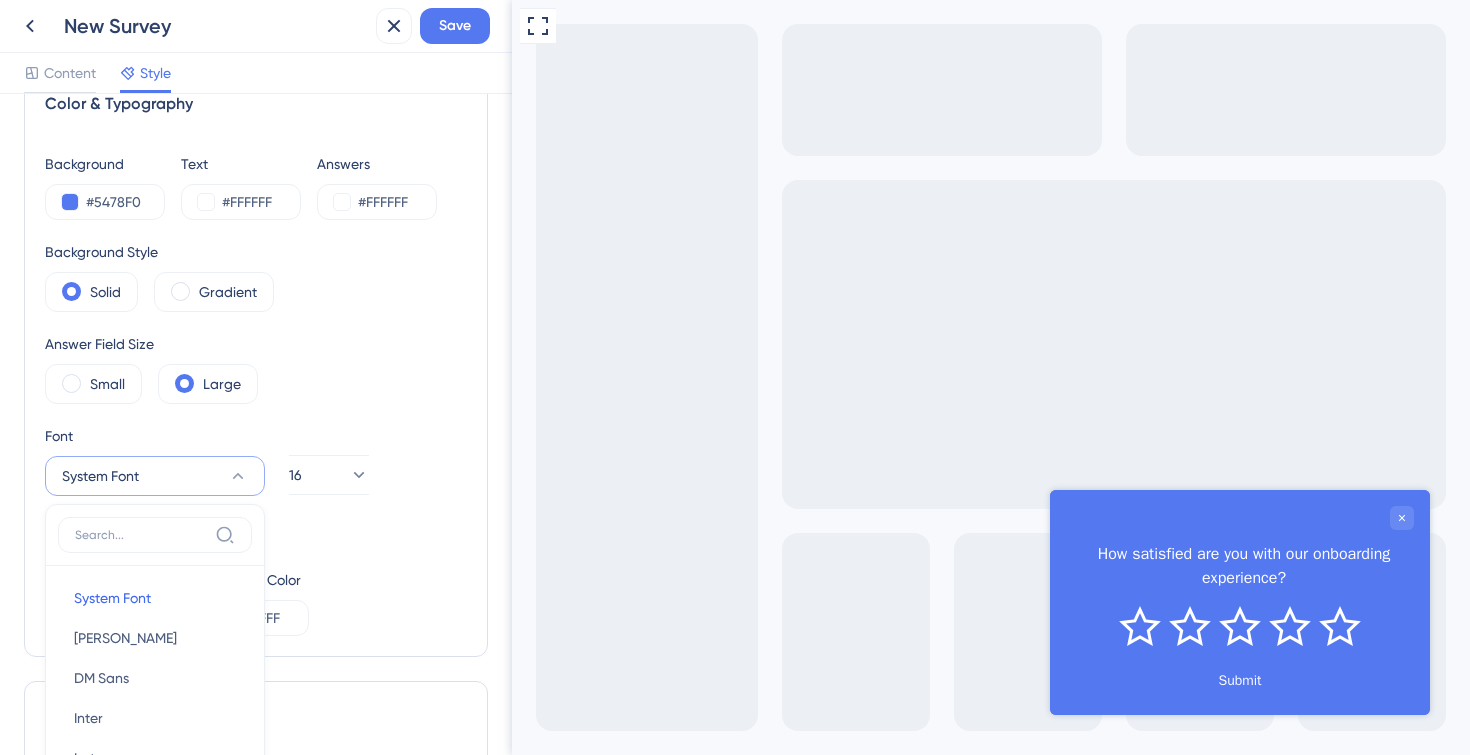 scroll, scrollTop: 327, scrollLeft: 0, axis: vertical 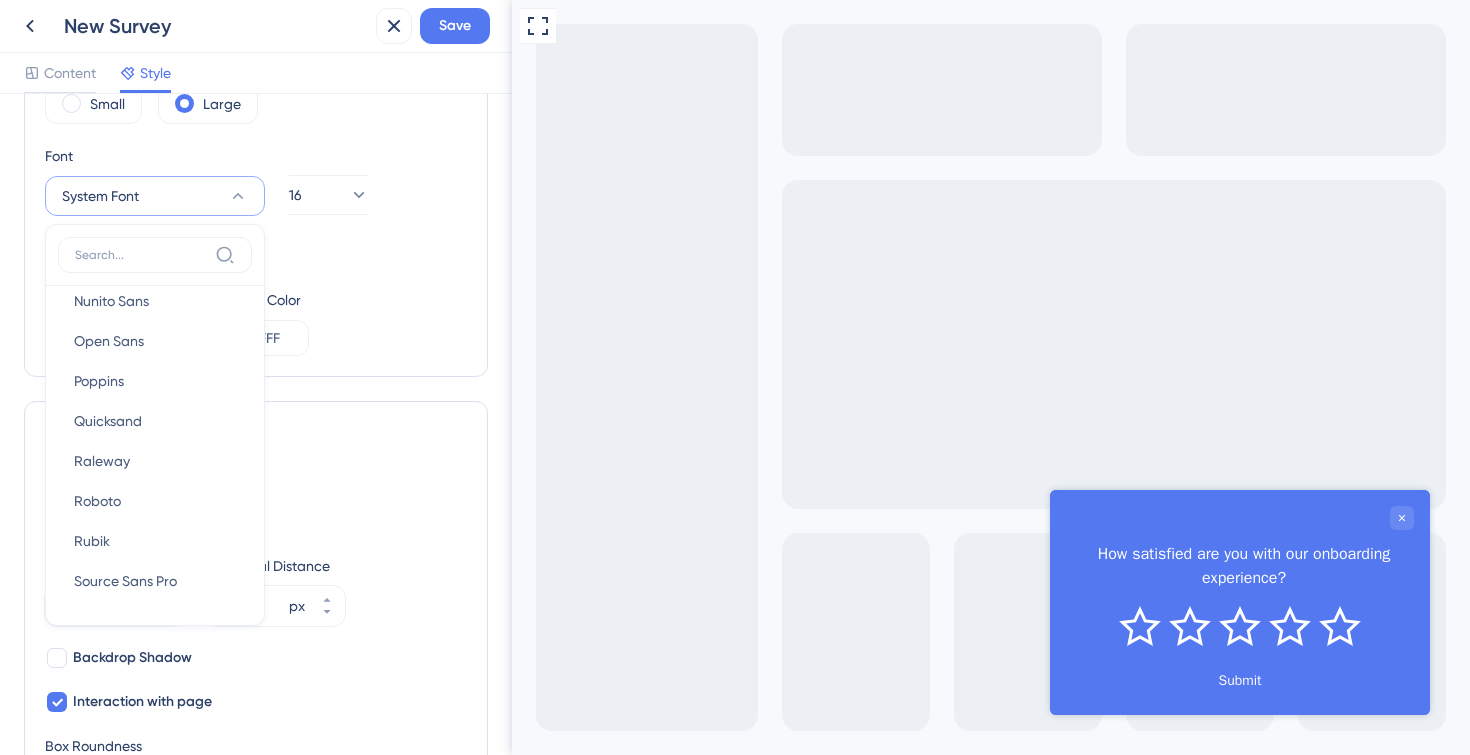 click on "Color & Typography Background #5478F0 Text #FFFFFF Answers #FFFFFF Background Style Solid Gradient Answer Field Size Small Large Font System Font System Font System Font [PERSON_NAME] [PERSON_NAME] Sans DM Sans Inter Inter Lato Lato [PERSON_NAME] Sans Nunito Sans Open Sans Open Sans Poppins Poppins Quicksand Quicksand Raleway Raleway Roboto Roboto Rubik Rubik Source Sans Pro Source Sans Pro Custom Font 16 Submit Button Color #5478F0 Submit Text Color #FFFFFF Survey Modal Position Bottom Right Vertical Distance 40 px Horizontal Distance 40 px Backdrop Shadow Interaction with page Box Roundness Default Box Sharp Box Round Box Show Progress Indicator Button Texts Next Next Submit Submit Thank You Message Show message as the last step Message Text Thank you! Preview Modal Width 368 px" at bounding box center [256, 681] 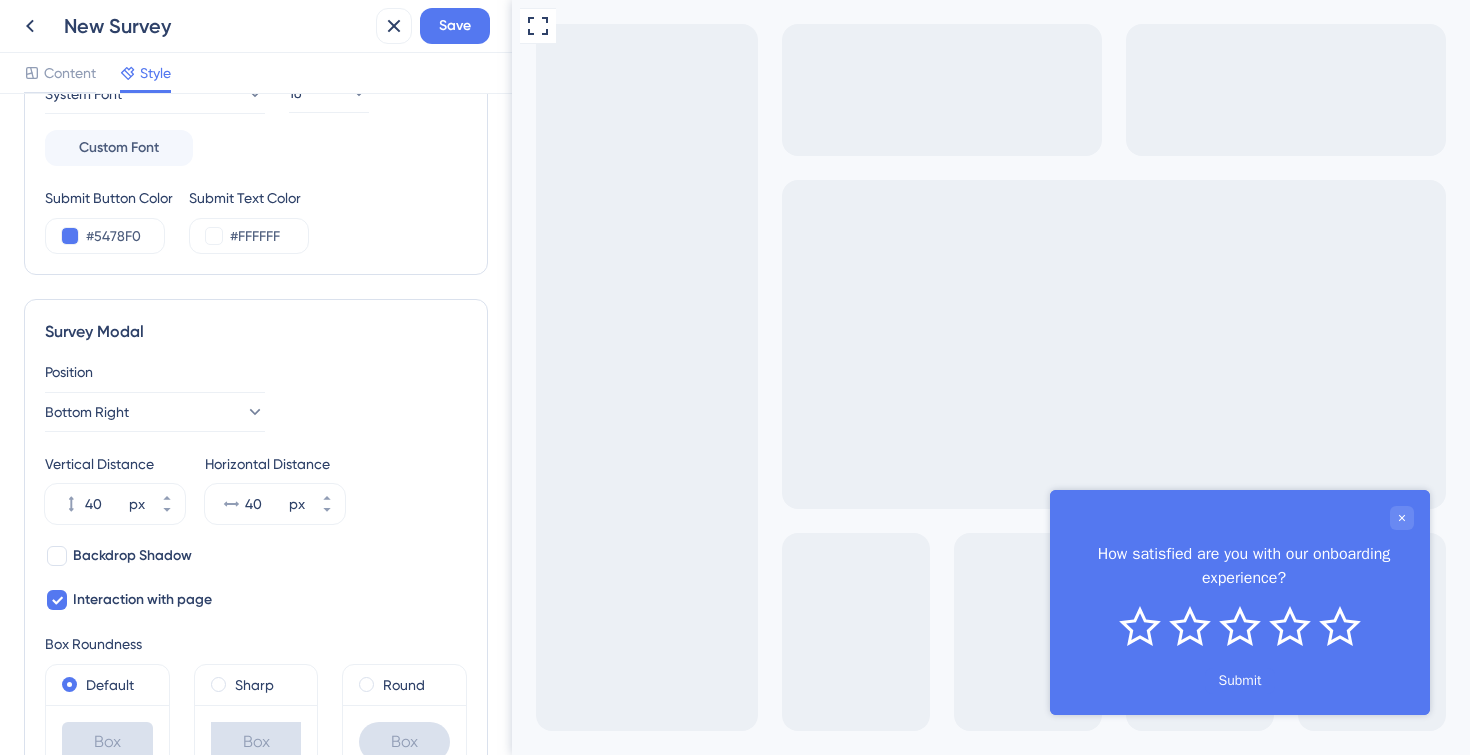 scroll, scrollTop: 526, scrollLeft: 0, axis: vertical 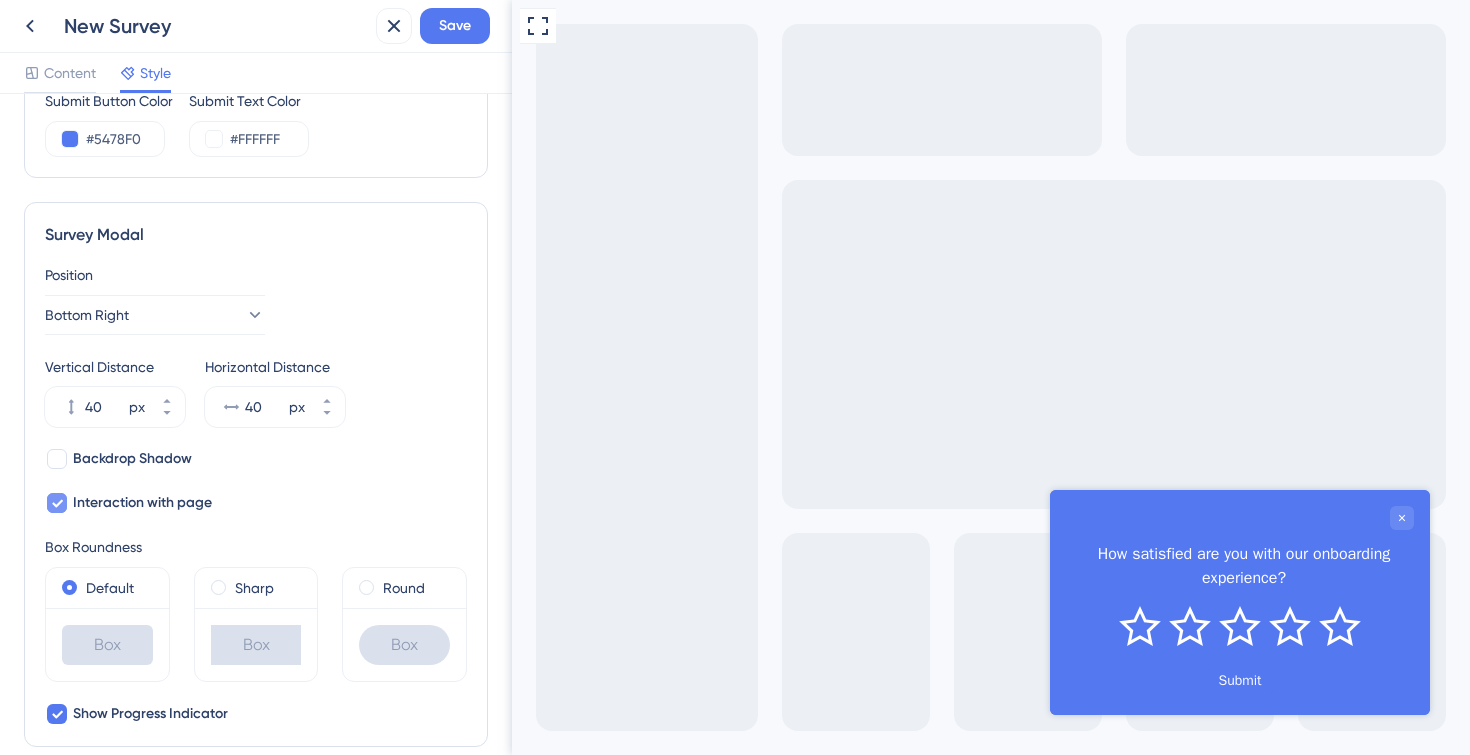 click on "Interaction with page" at bounding box center (142, 503) 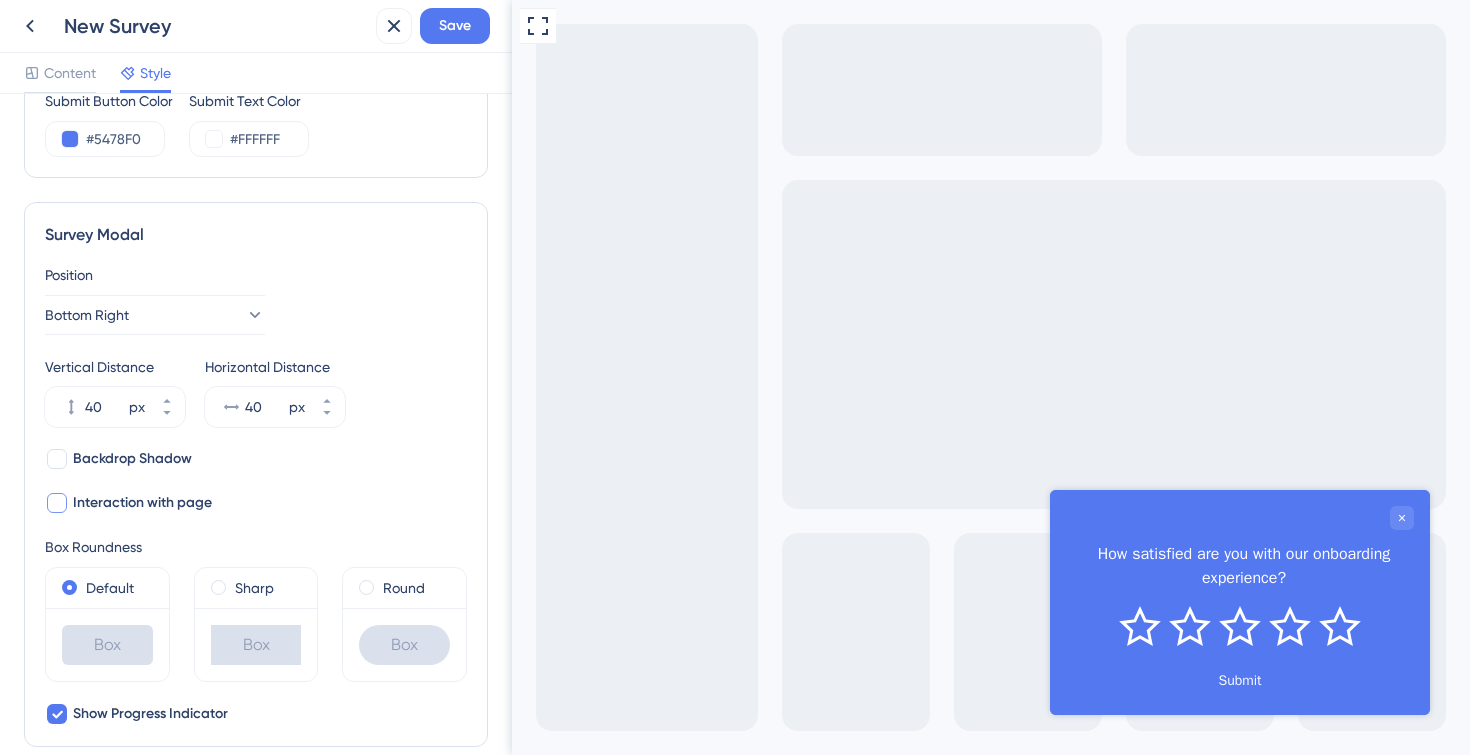click on "Interaction with page" at bounding box center [142, 503] 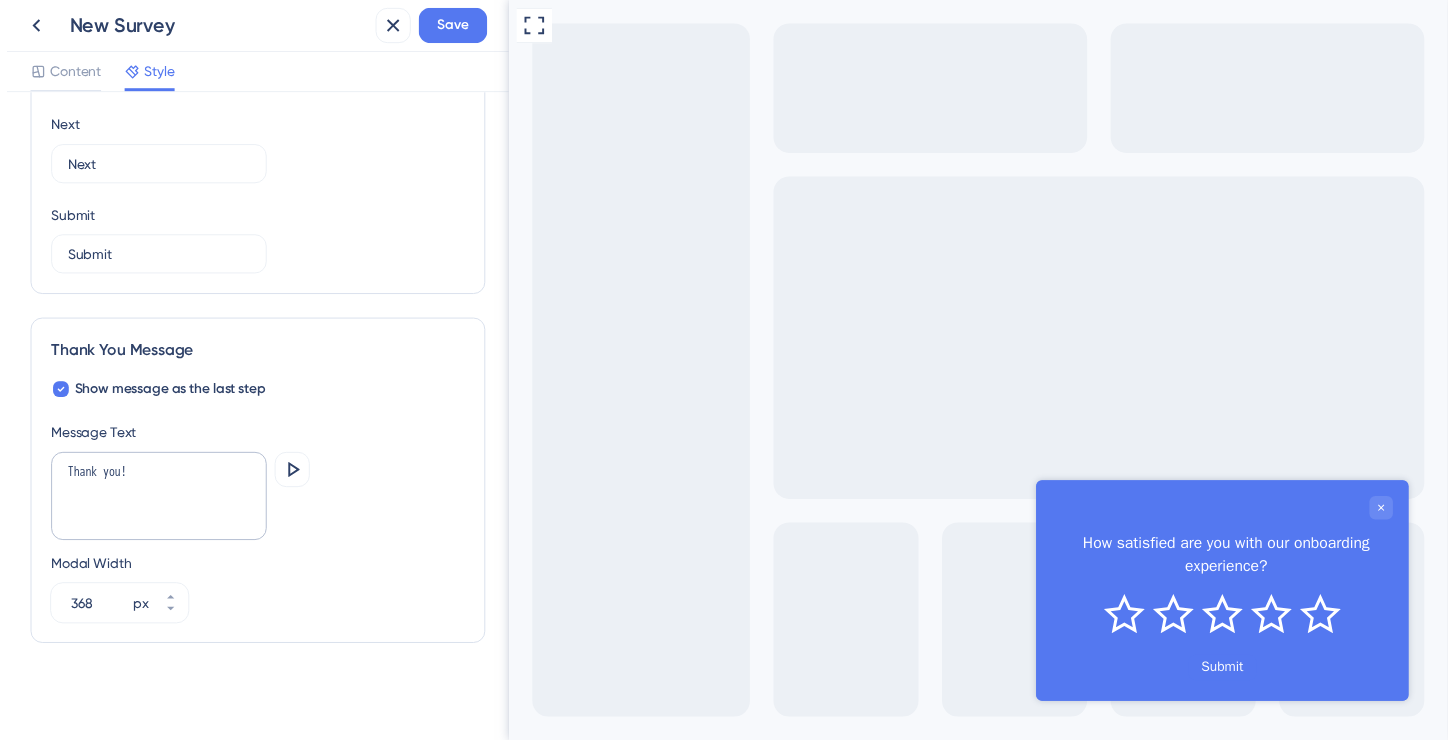 scroll, scrollTop: 1248, scrollLeft: 0, axis: vertical 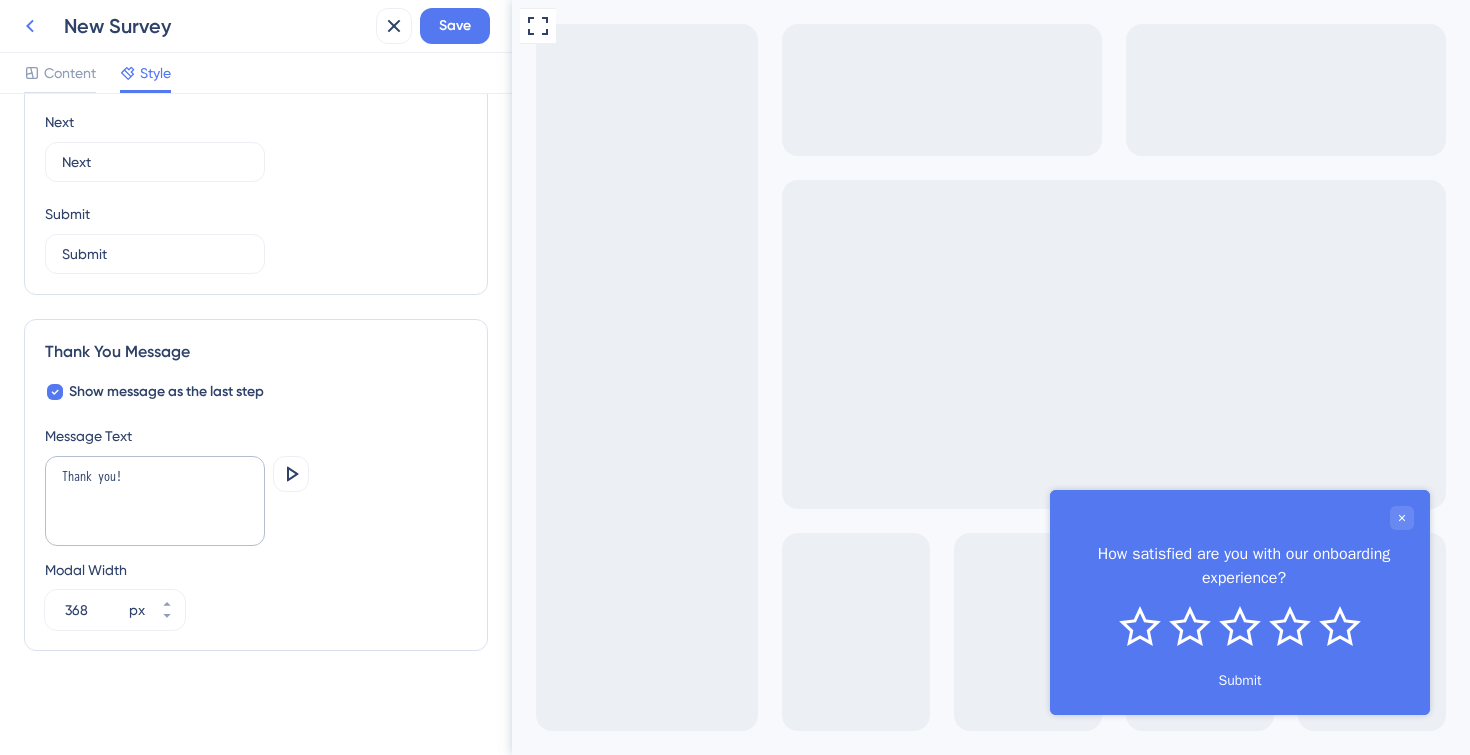 click 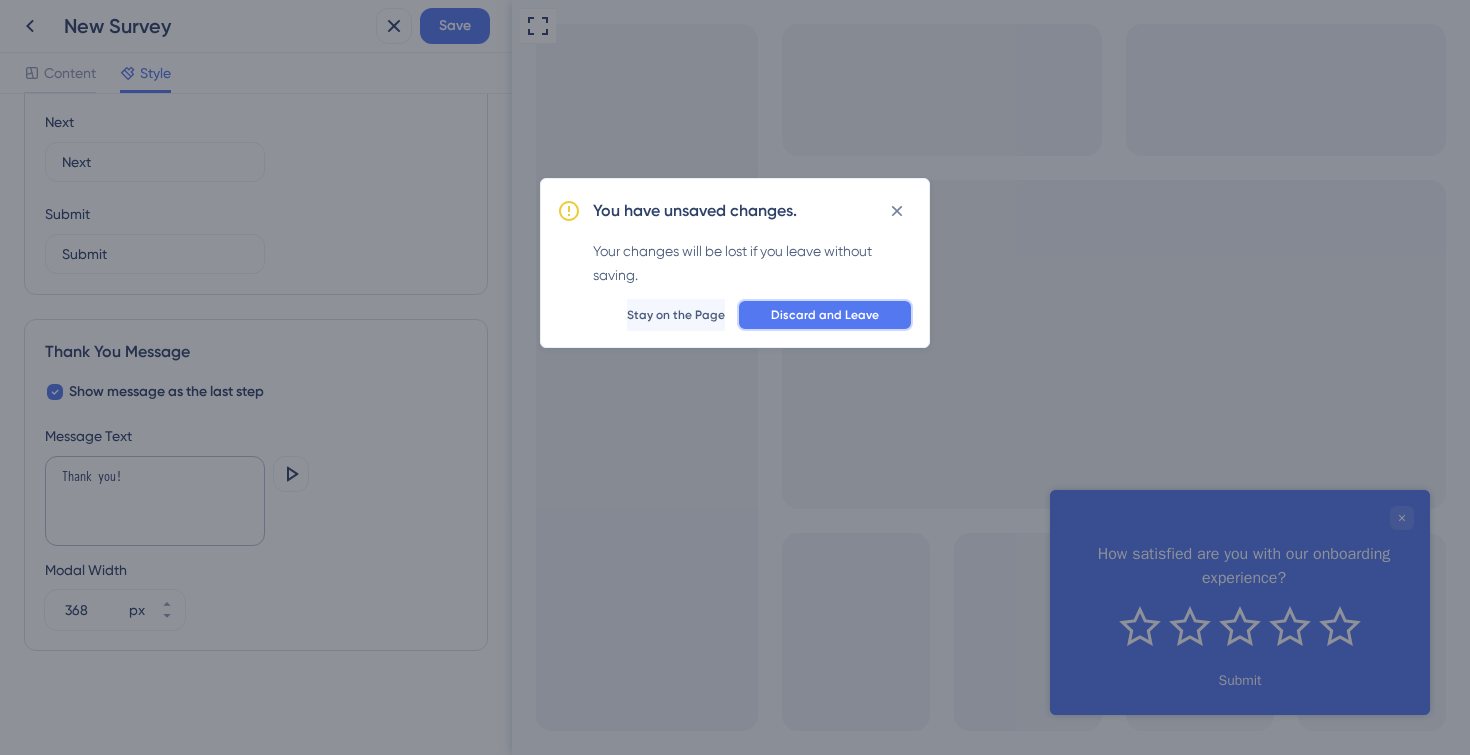 click on "Discard and Leave" at bounding box center [825, 315] 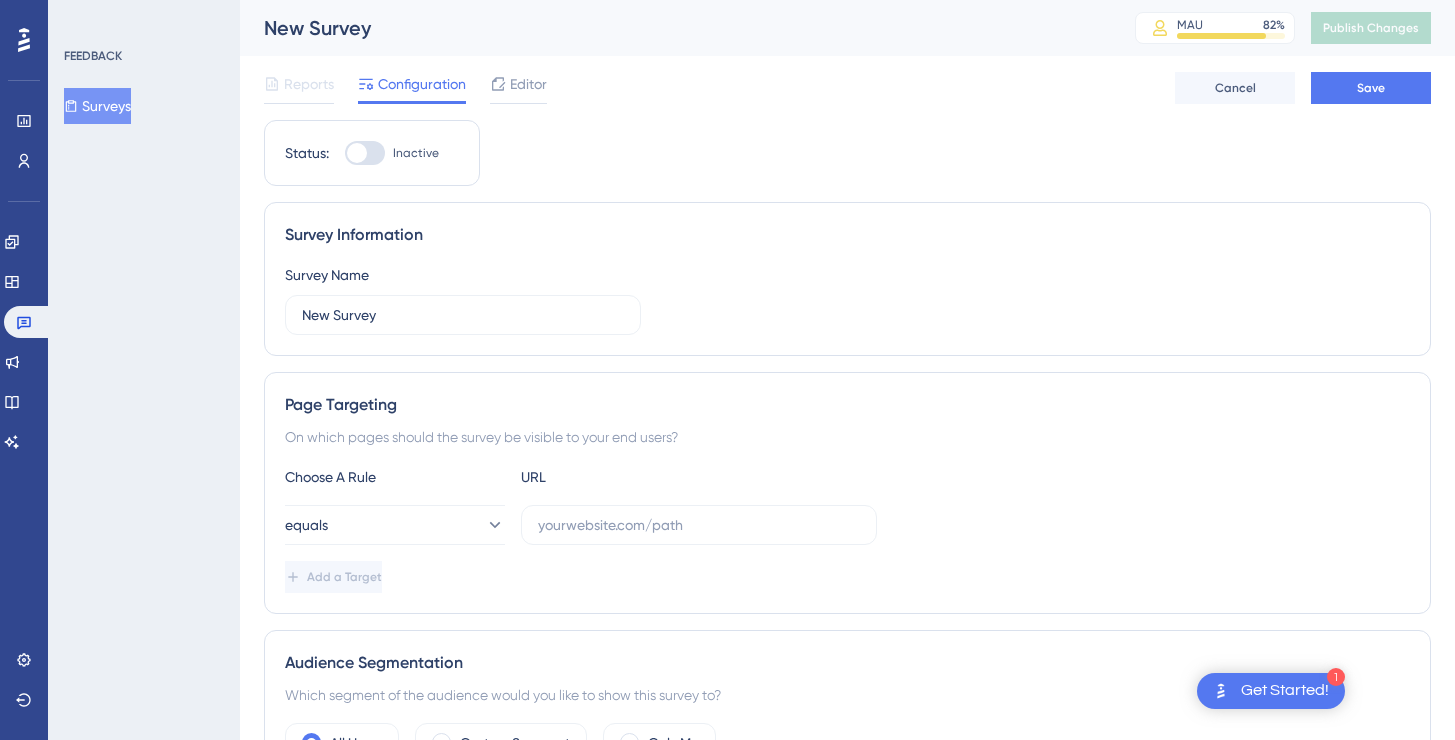 scroll, scrollTop: 0, scrollLeft: 0, axis: both 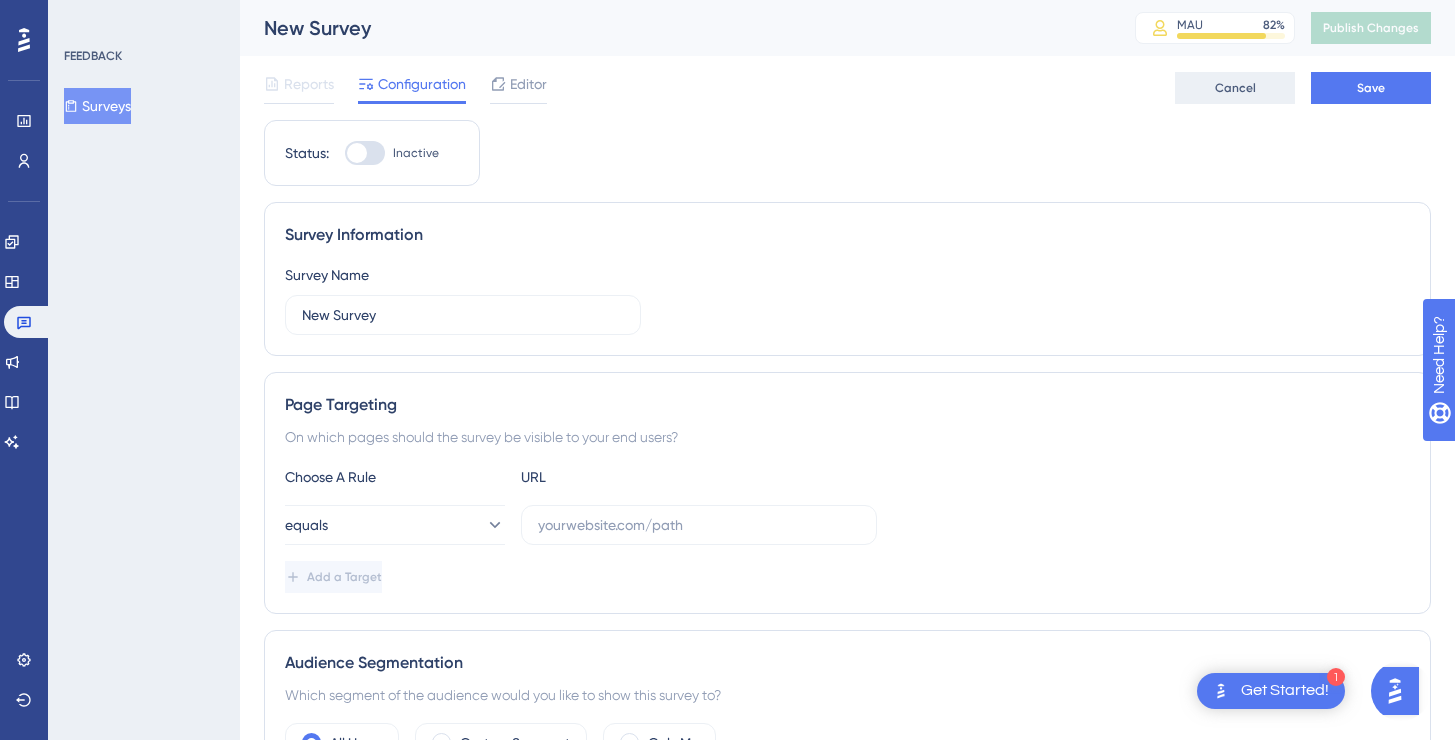 click on "Cancel" at bounding box center [1235, 88] 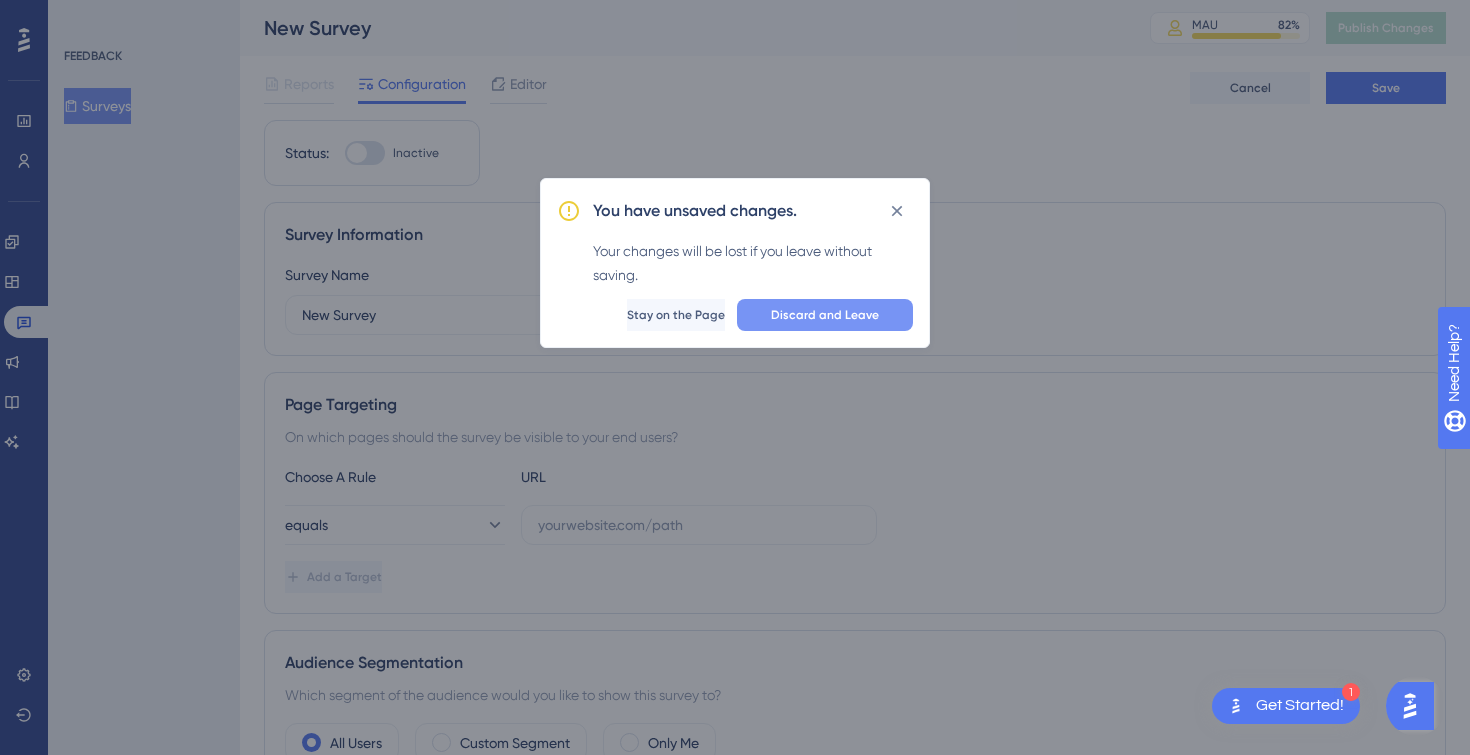 click on "Discard and Leave" at bounding box center (825, 315) 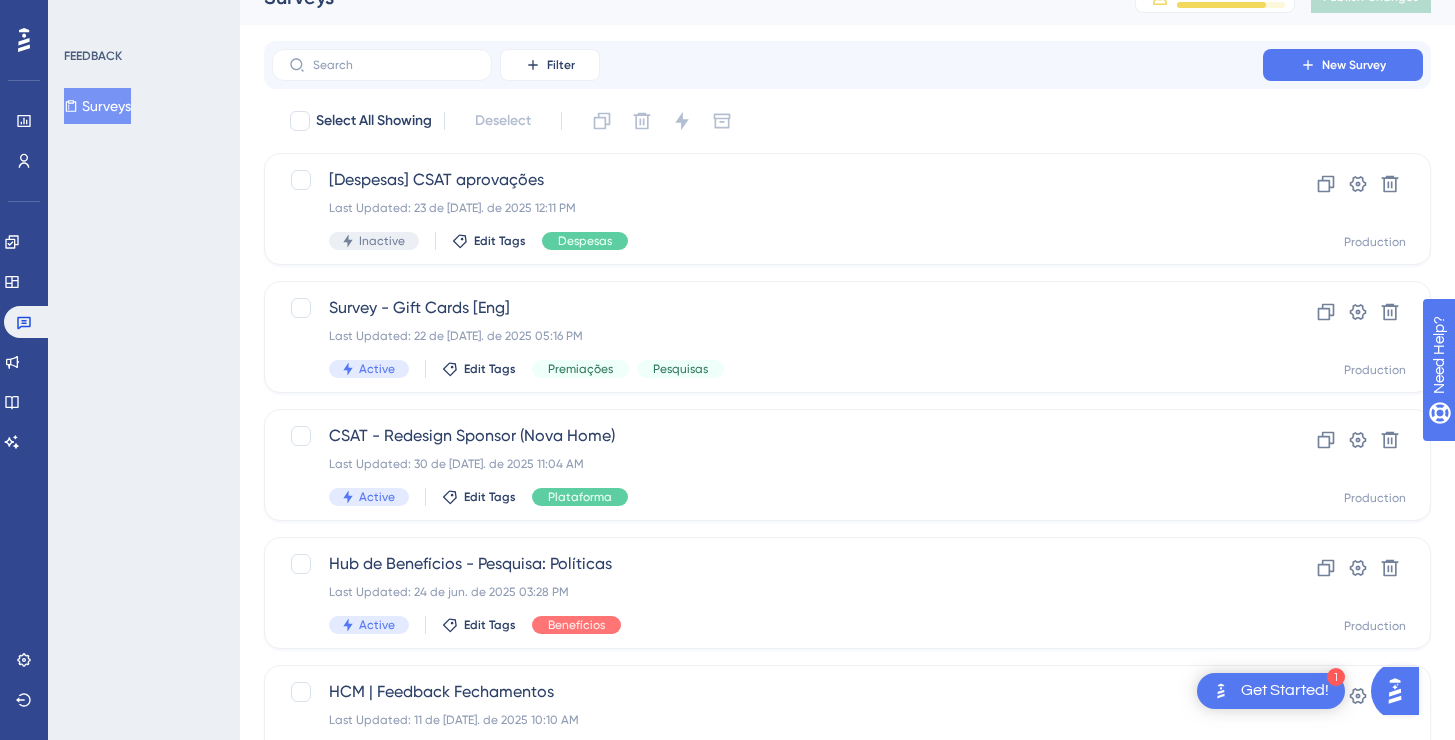 scroll, scrollTop: 32, scrollLeft: 0, axis: vertical 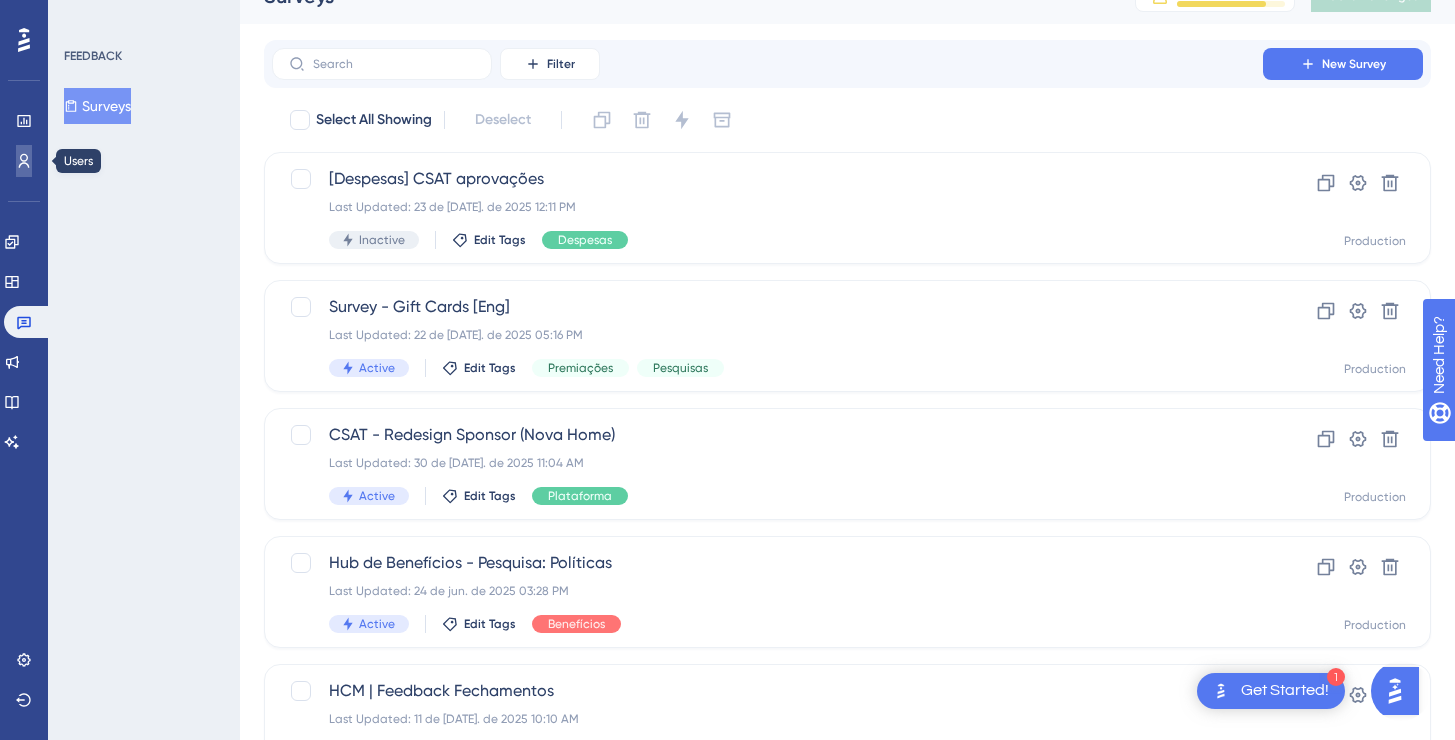 click 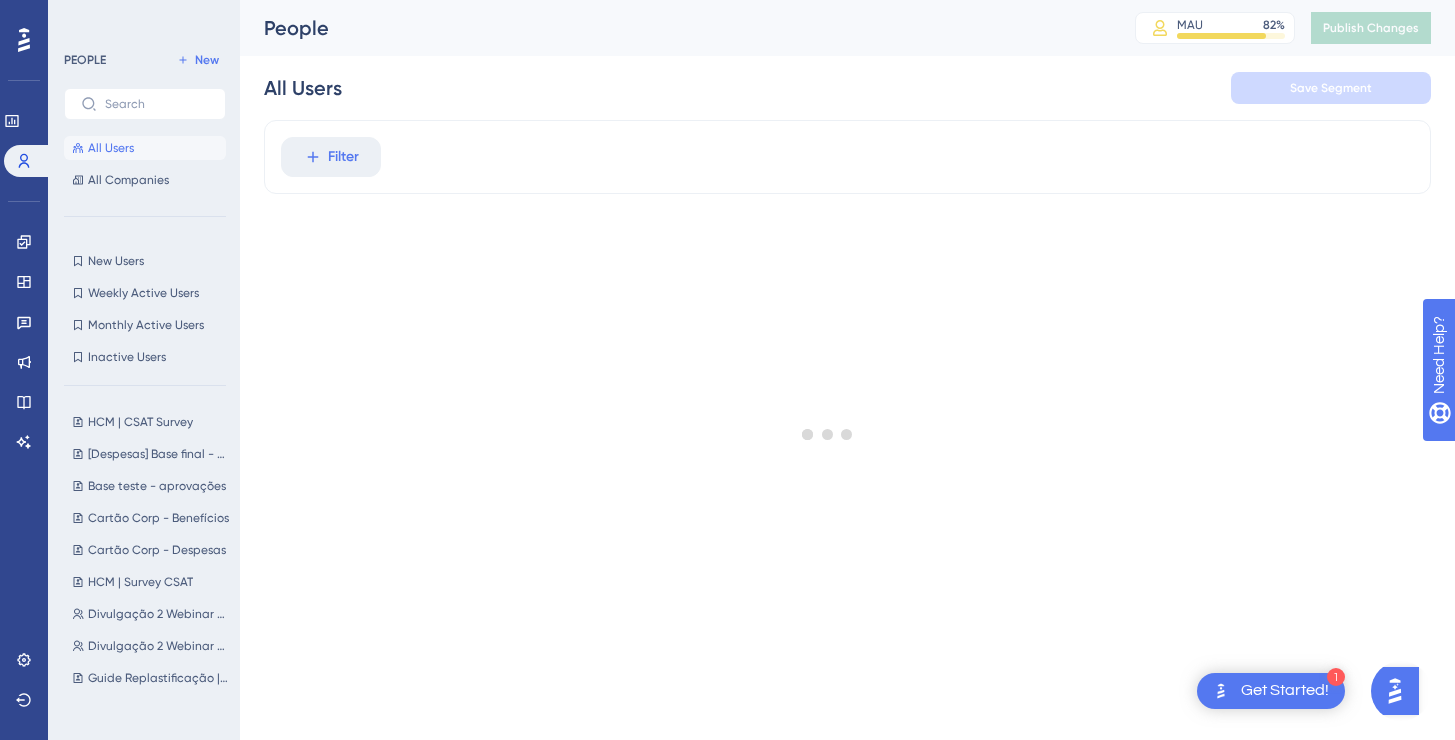 scroll, scrollTop: 0, scrollLeft: 0, axis: both 